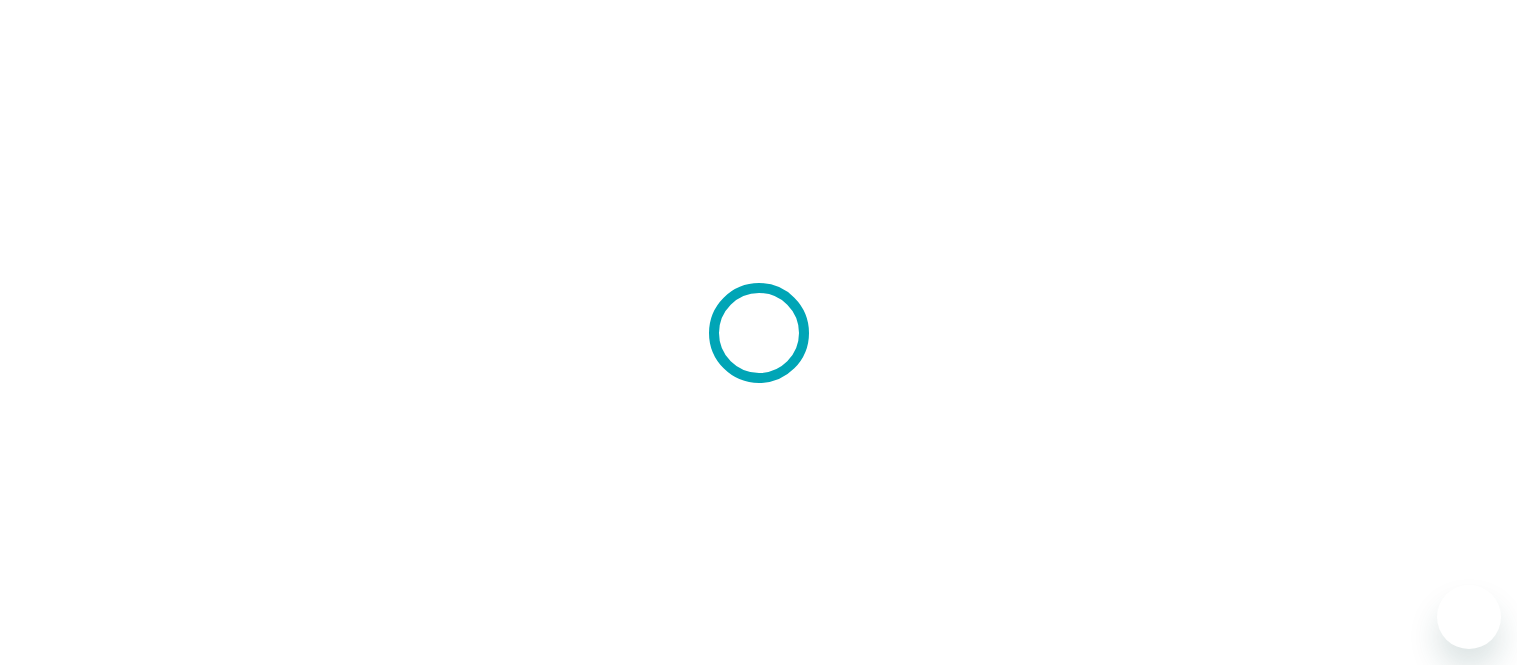 scroll, scrollTop: 0, scrollLeft: 0, axis: both 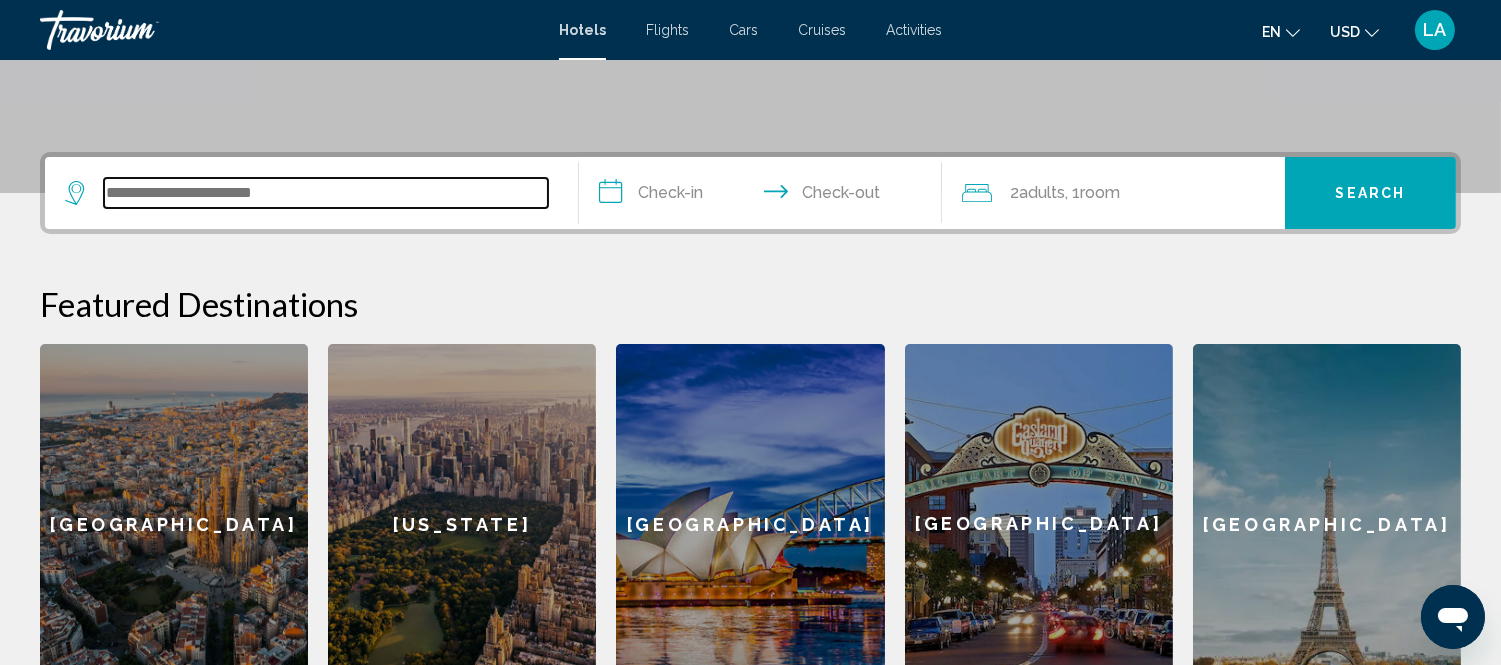 click at bounding box center [326, 193] 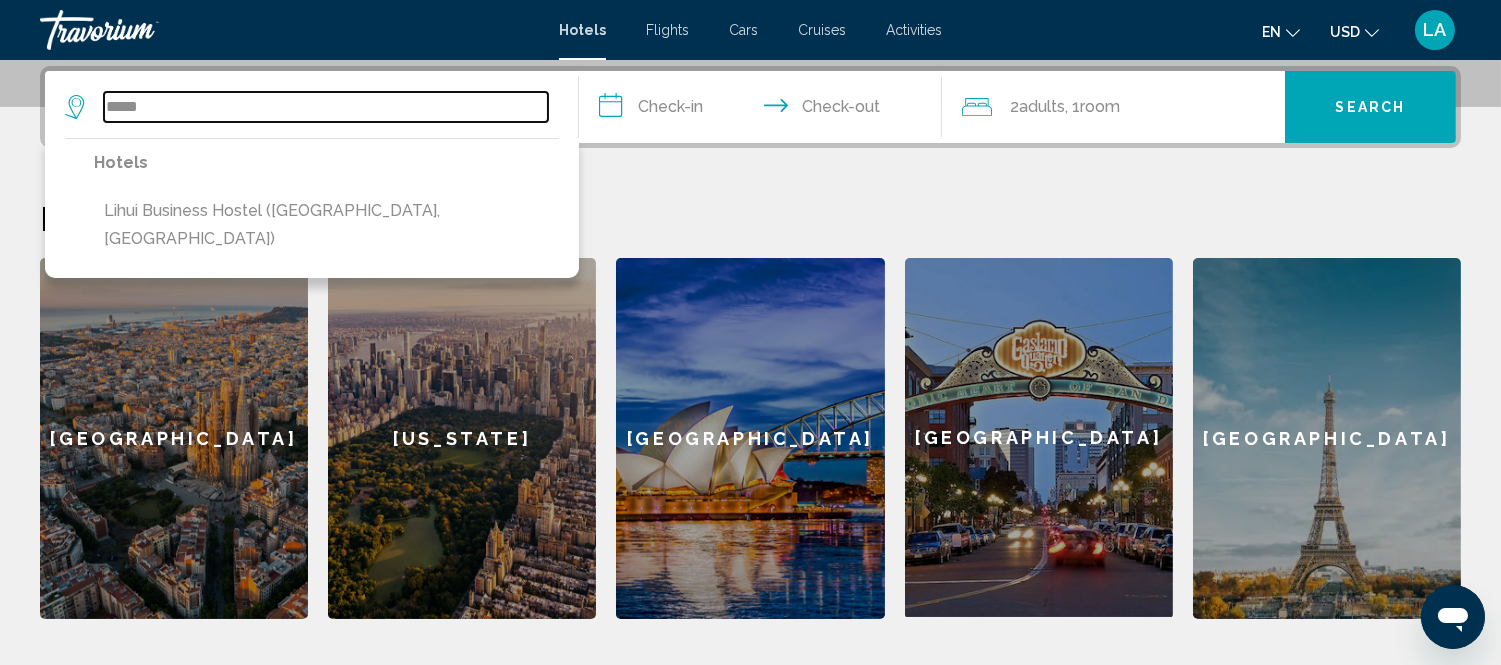 click on "*****" at bounding box center [326, 107] 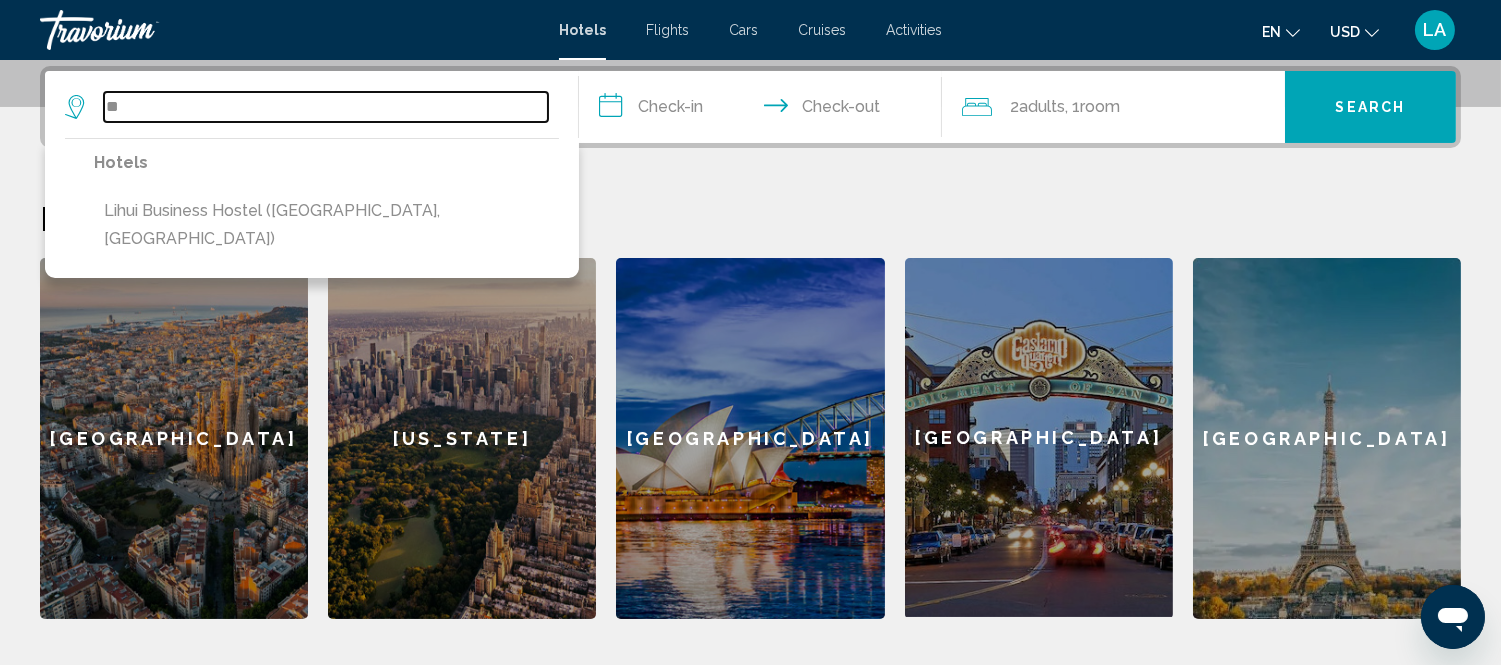 type on "*" 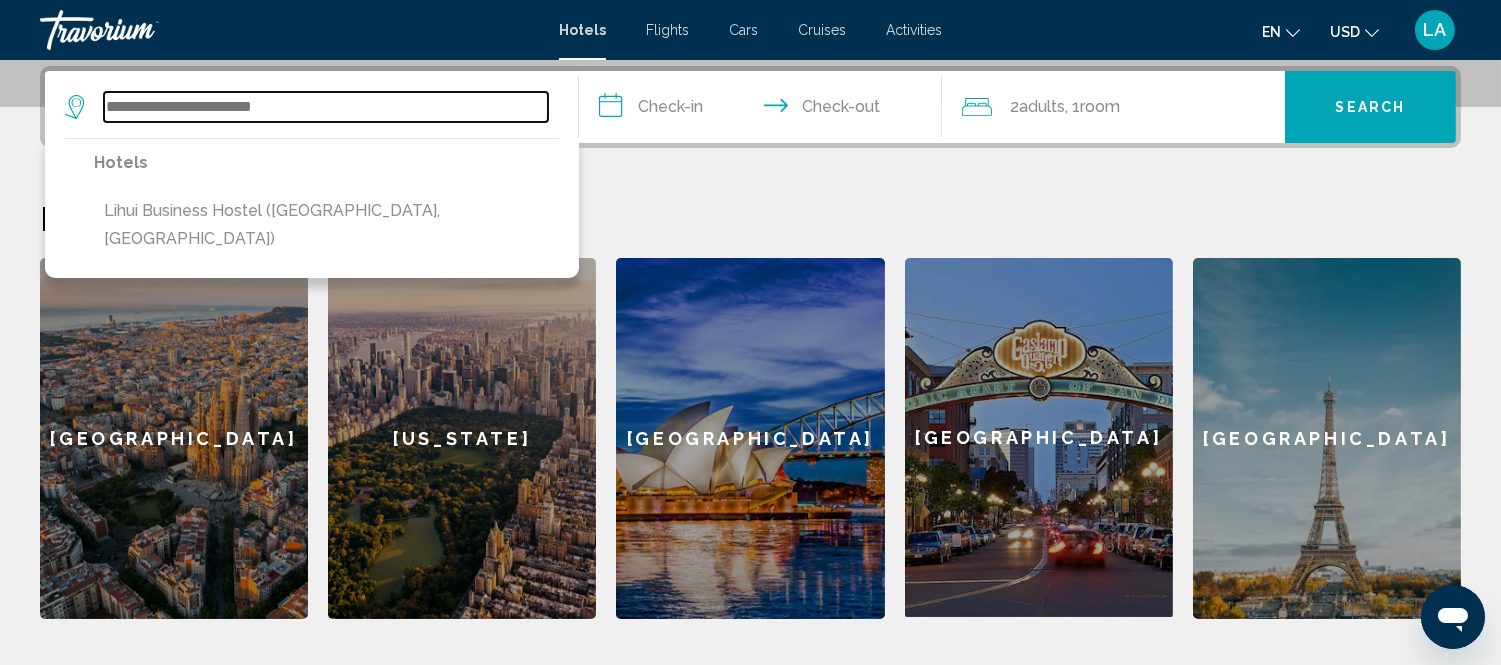 scroll, scrollTop: 271, scrollLeft: 0, axis: vertical 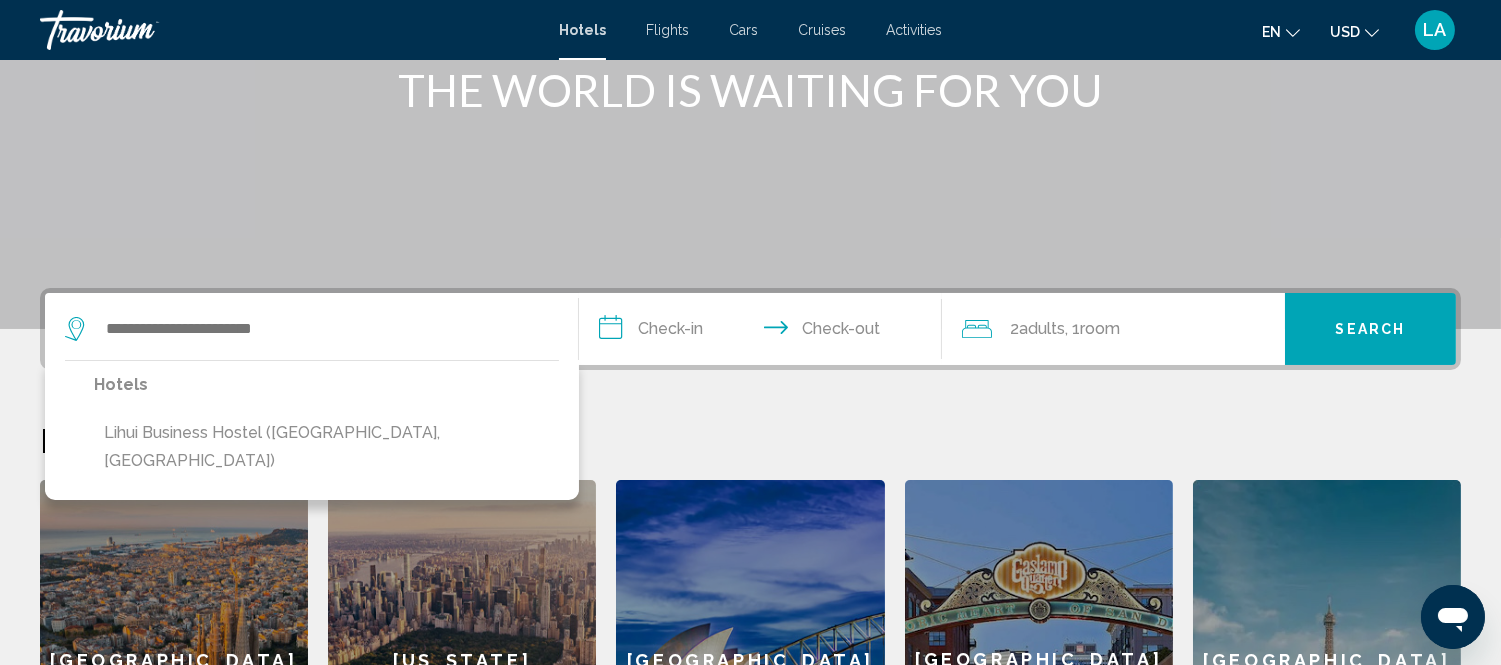 click 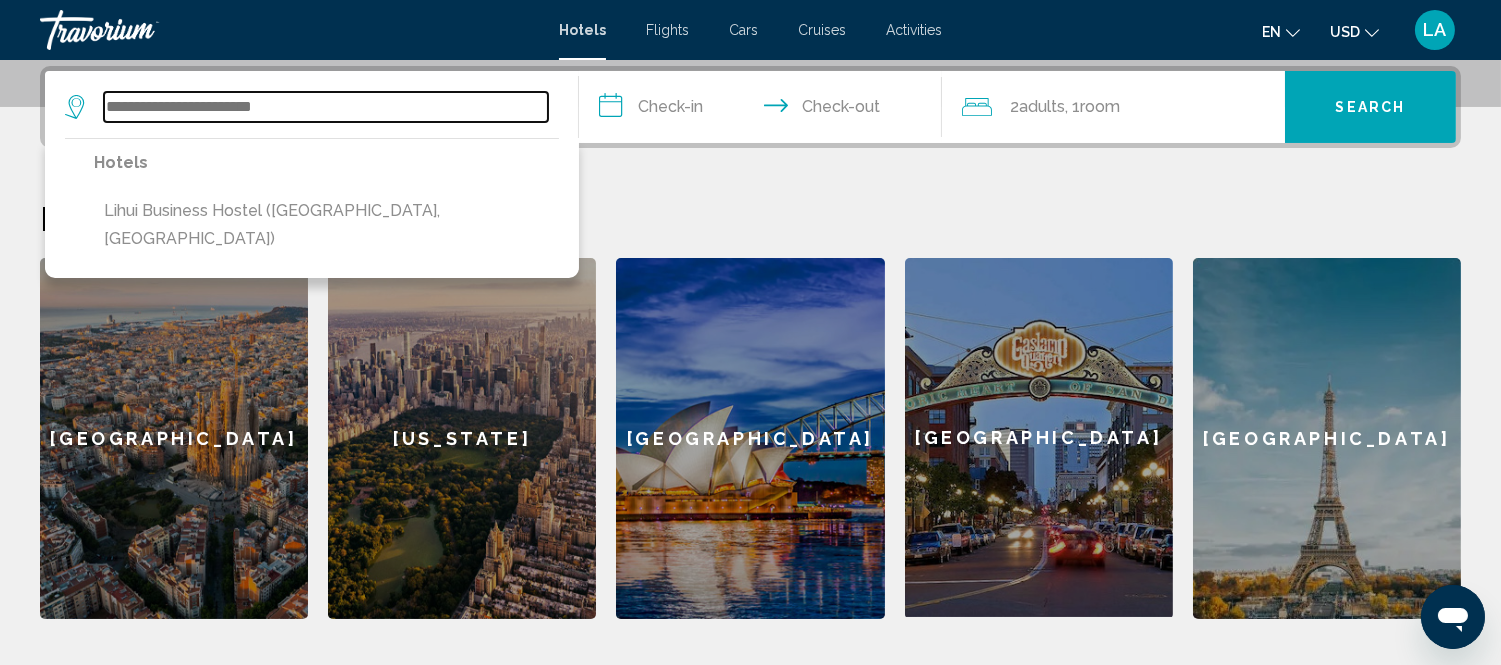 click at bounding box center (326, 107) 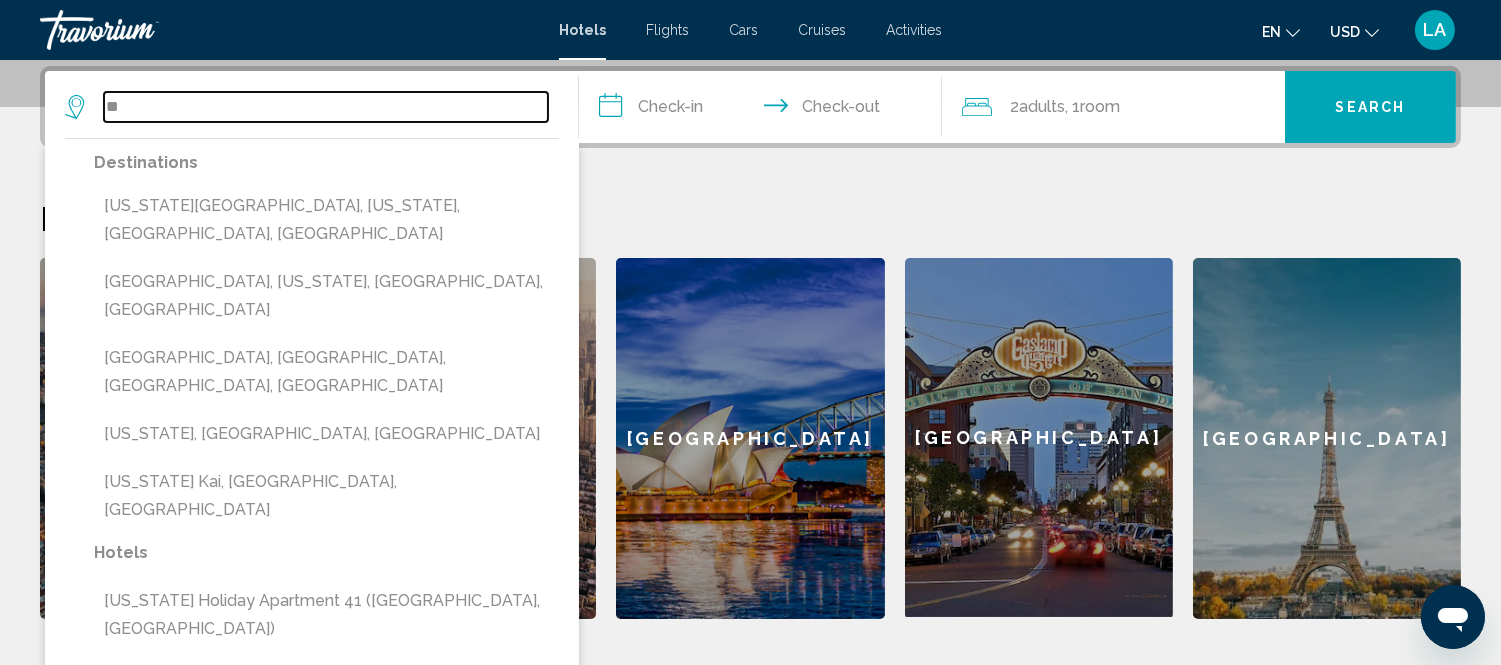 type on "*" 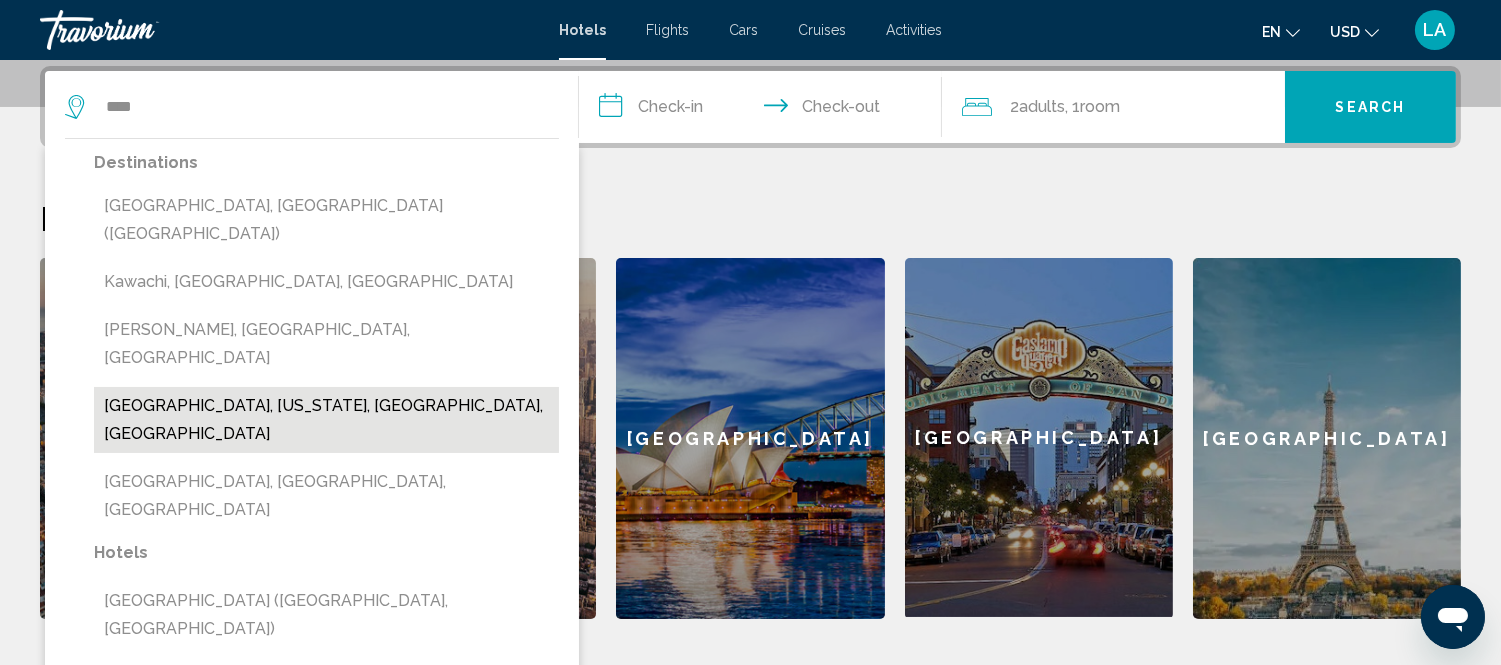 click on "[GEOGRAPHIC_DATA], [US_STATE], [GEOGRAPHIC_DATA], [GEOGRAPHIC_DATA]" at bounding box center [326, 420] 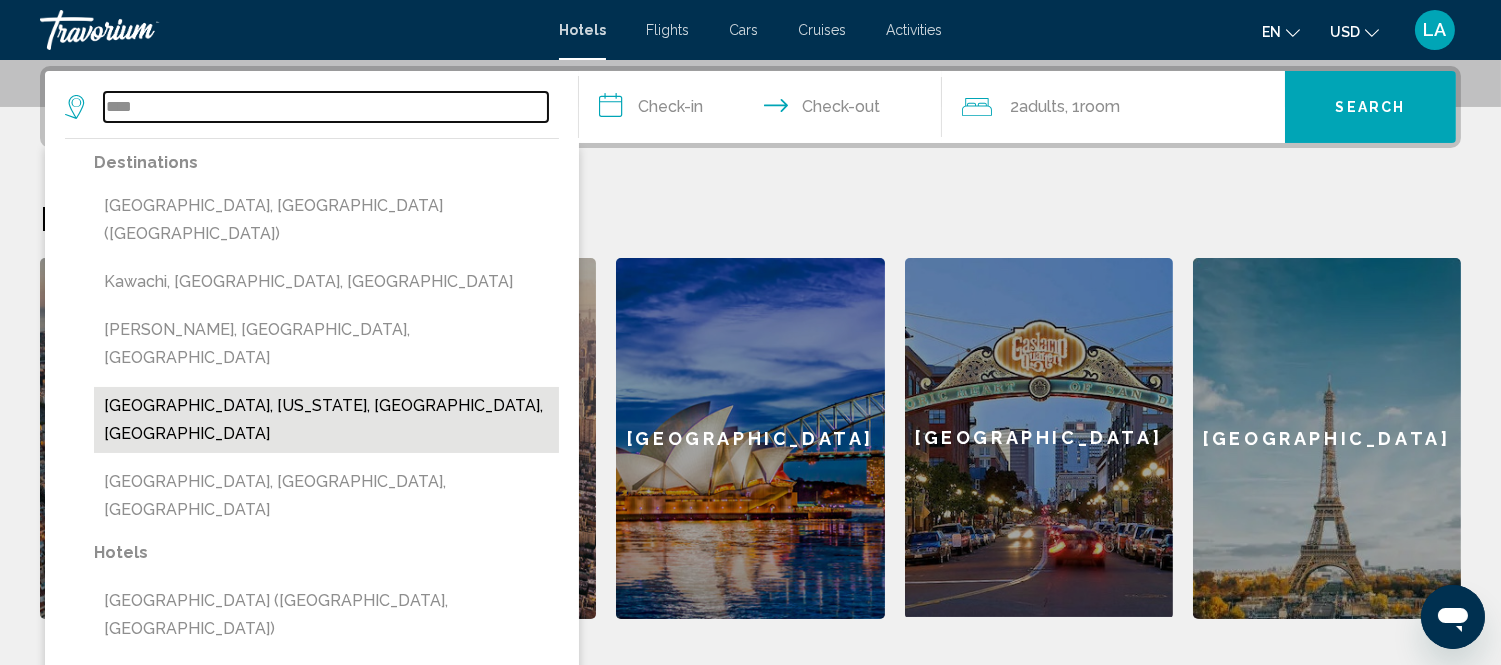 type on "**********" 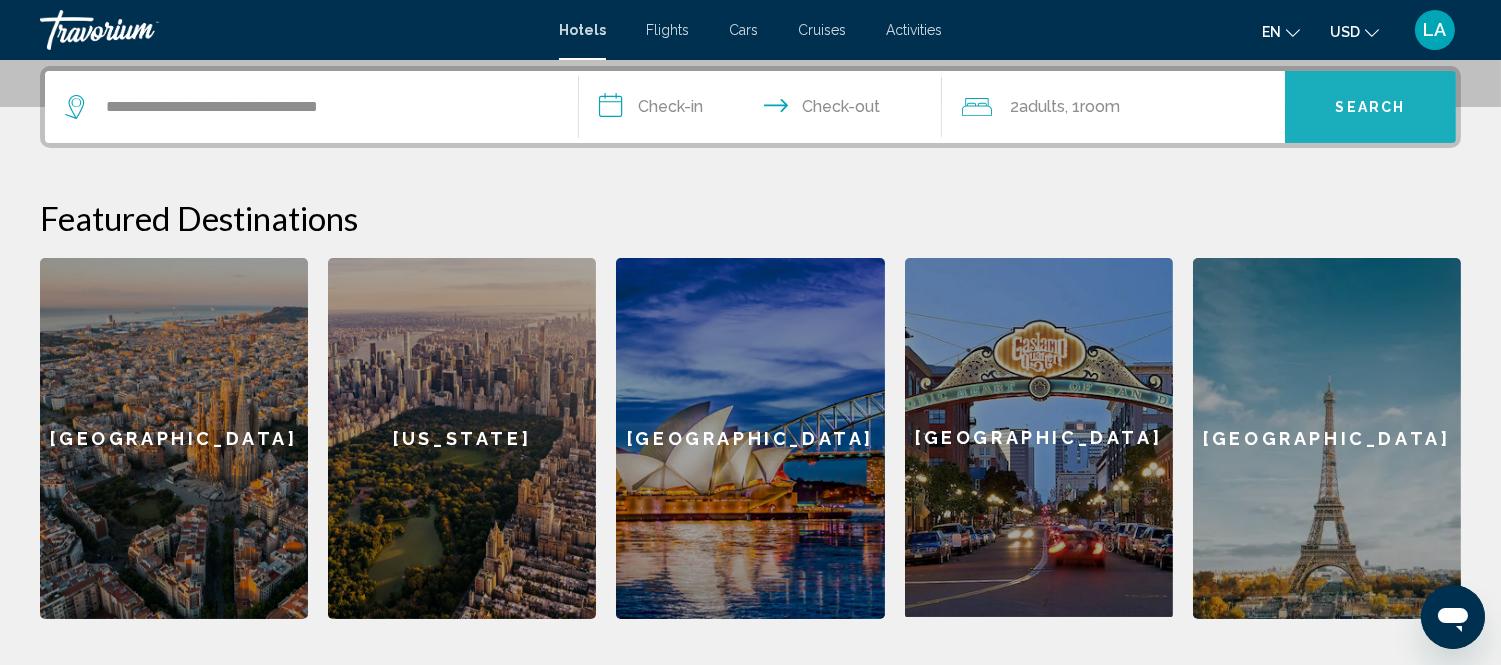 click on "Search" at bounding box center (1371, 108) 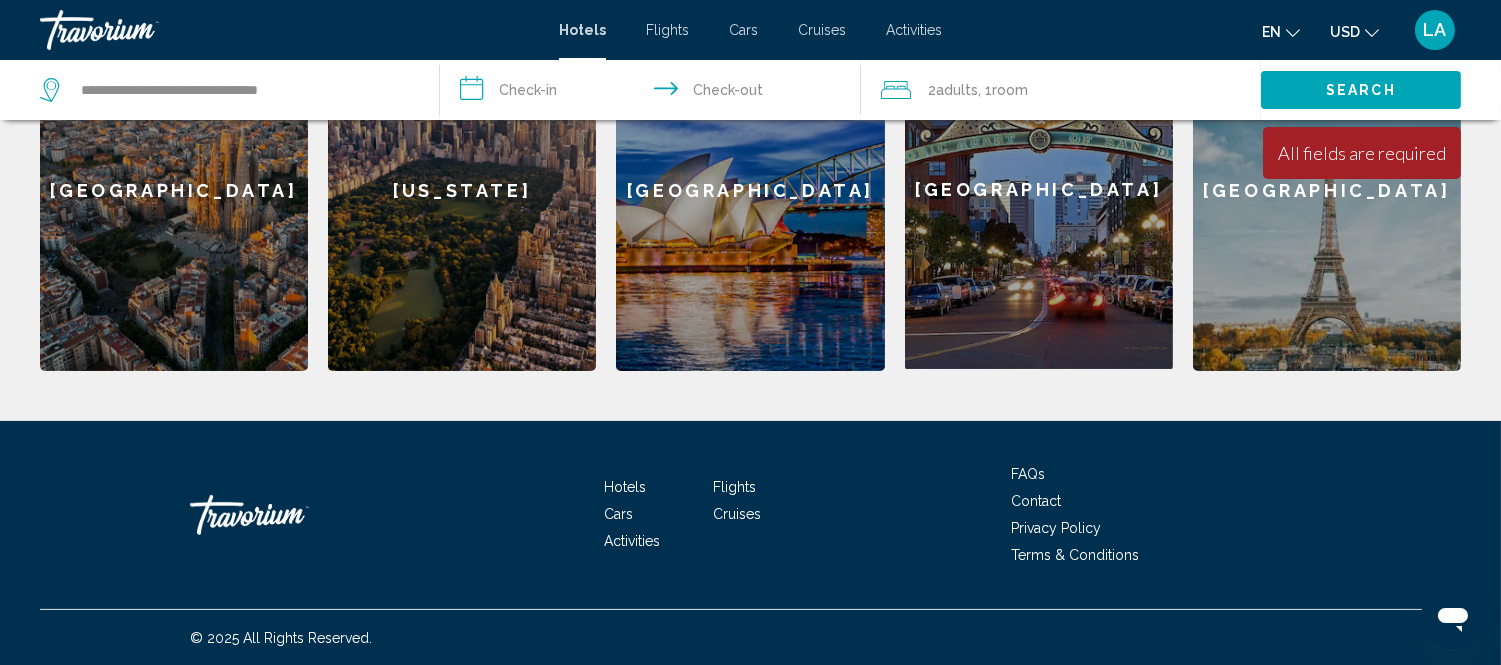 scroll, scrollTop: 296, scrollLeft: 0, axis: vertical 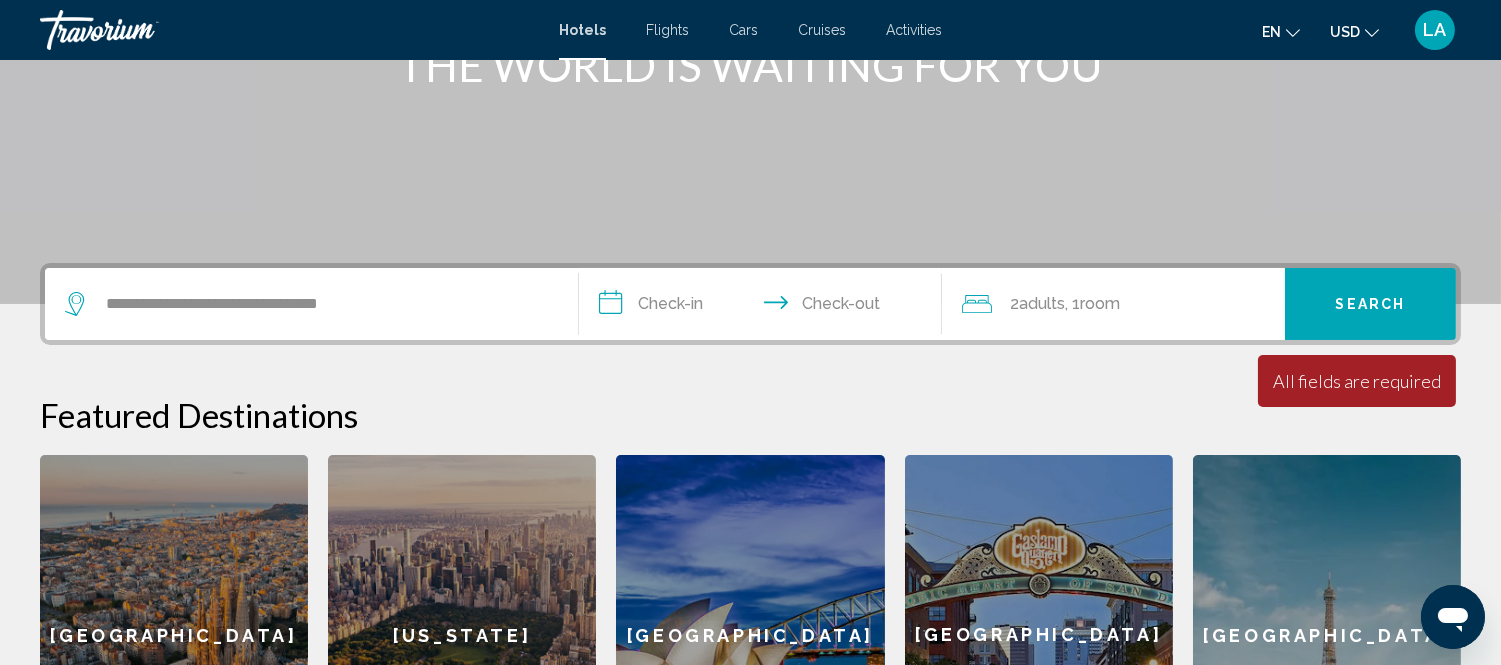 click on "**********" at bounding box center [764, 307] 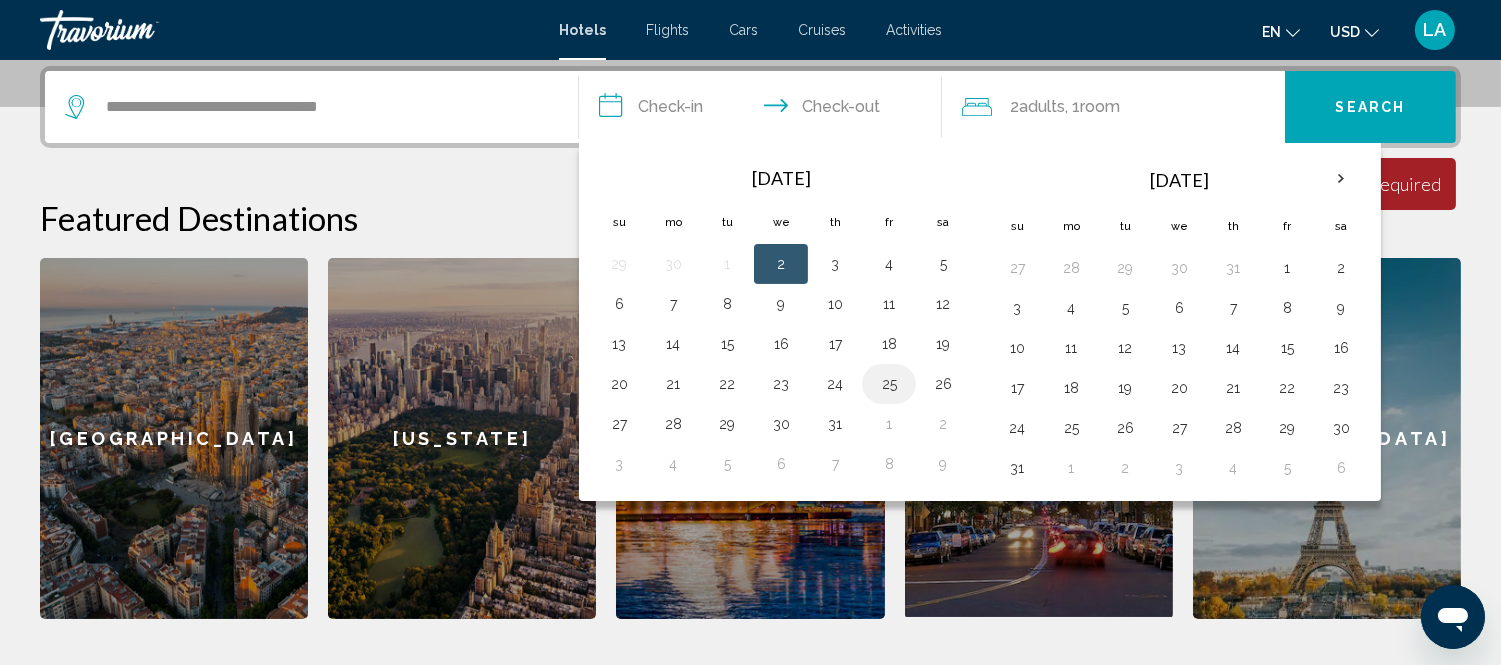 click on "25" at bounding box center [889, 384] 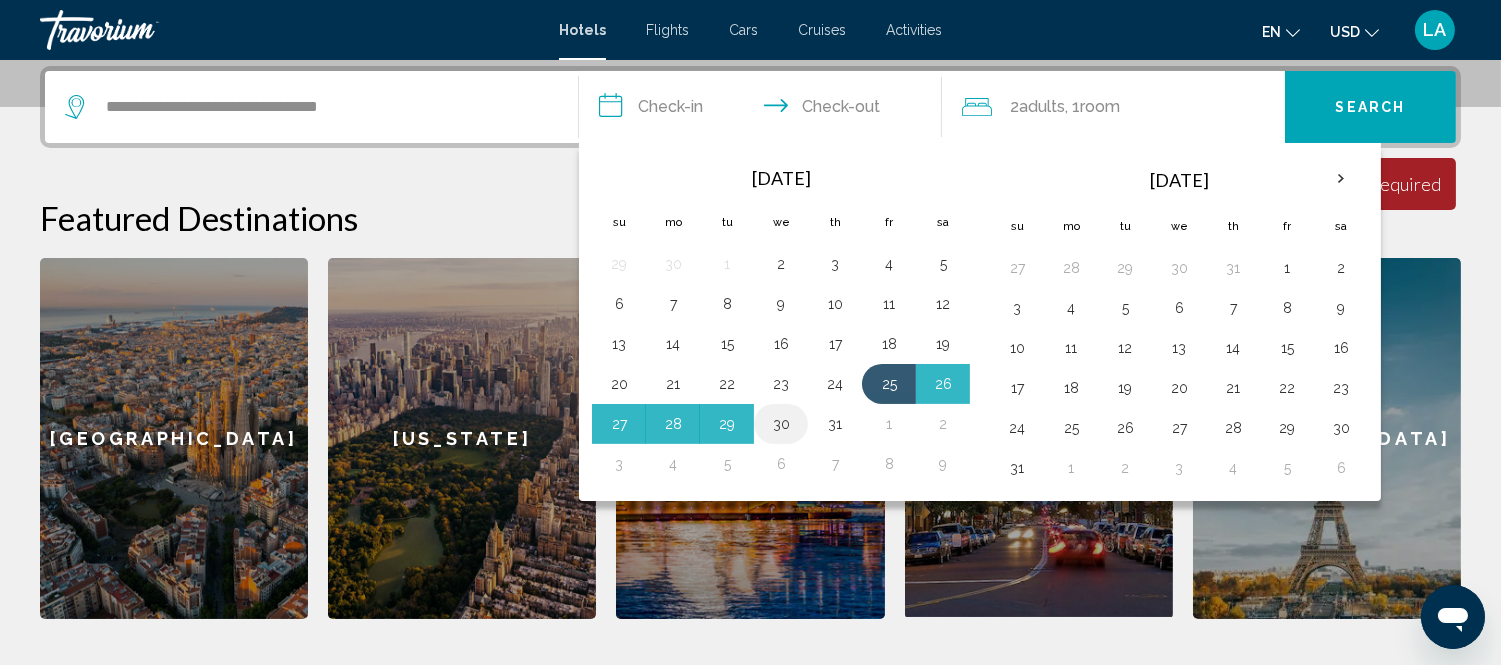 click on "30" at bounding box center [781, 424] 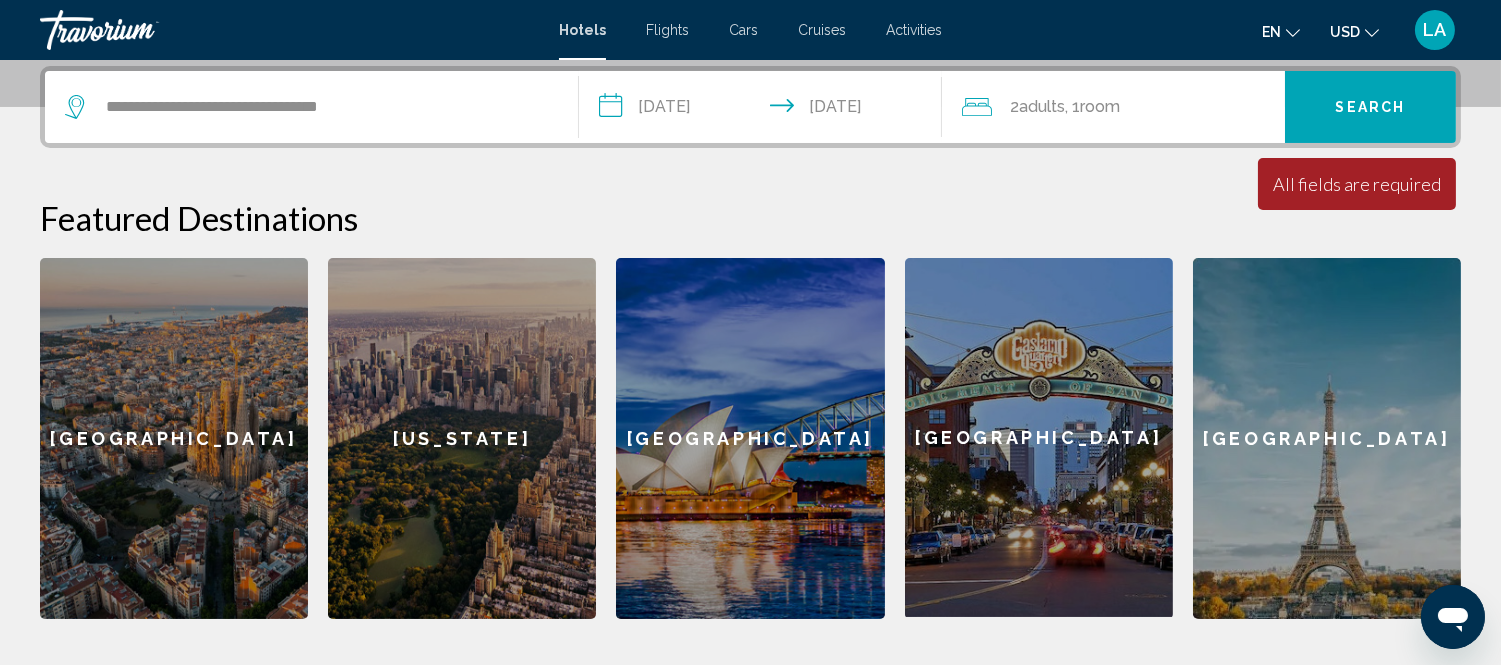 type on "**********" 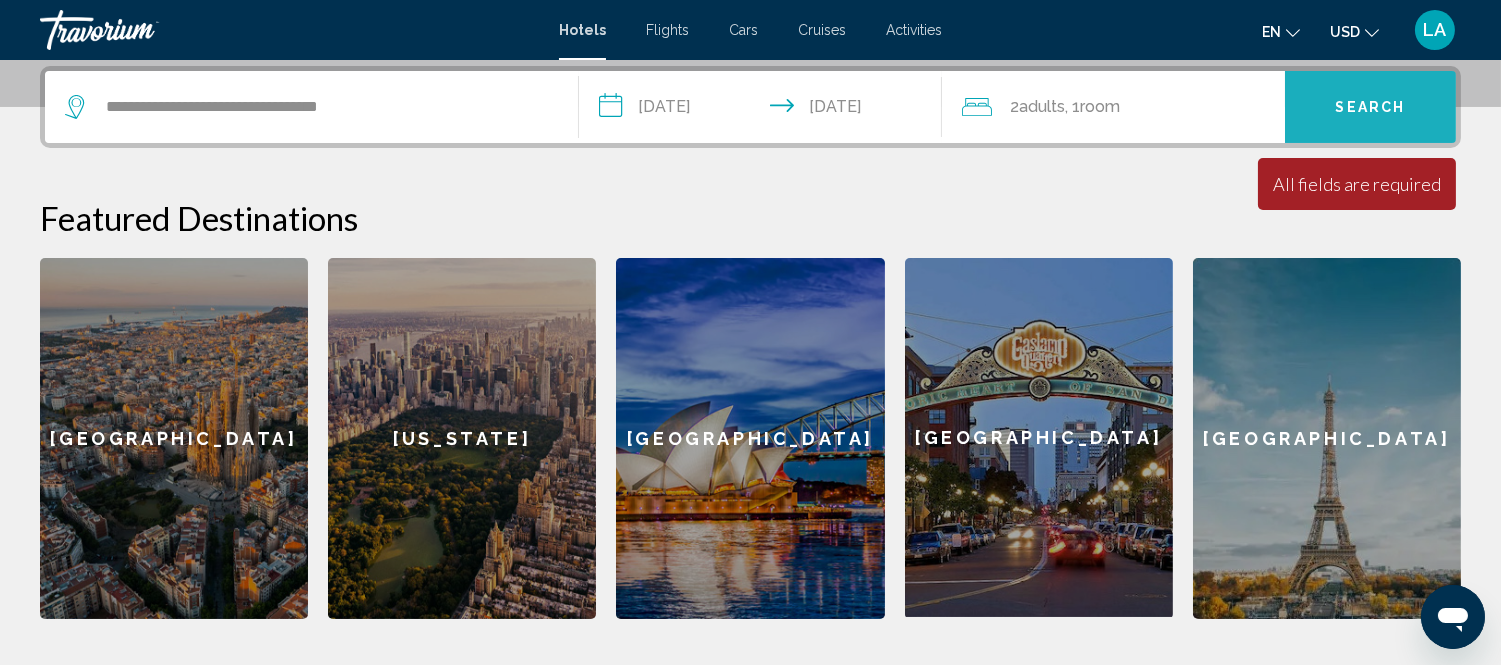 click on "Search" at bounding box center (1371, 108) 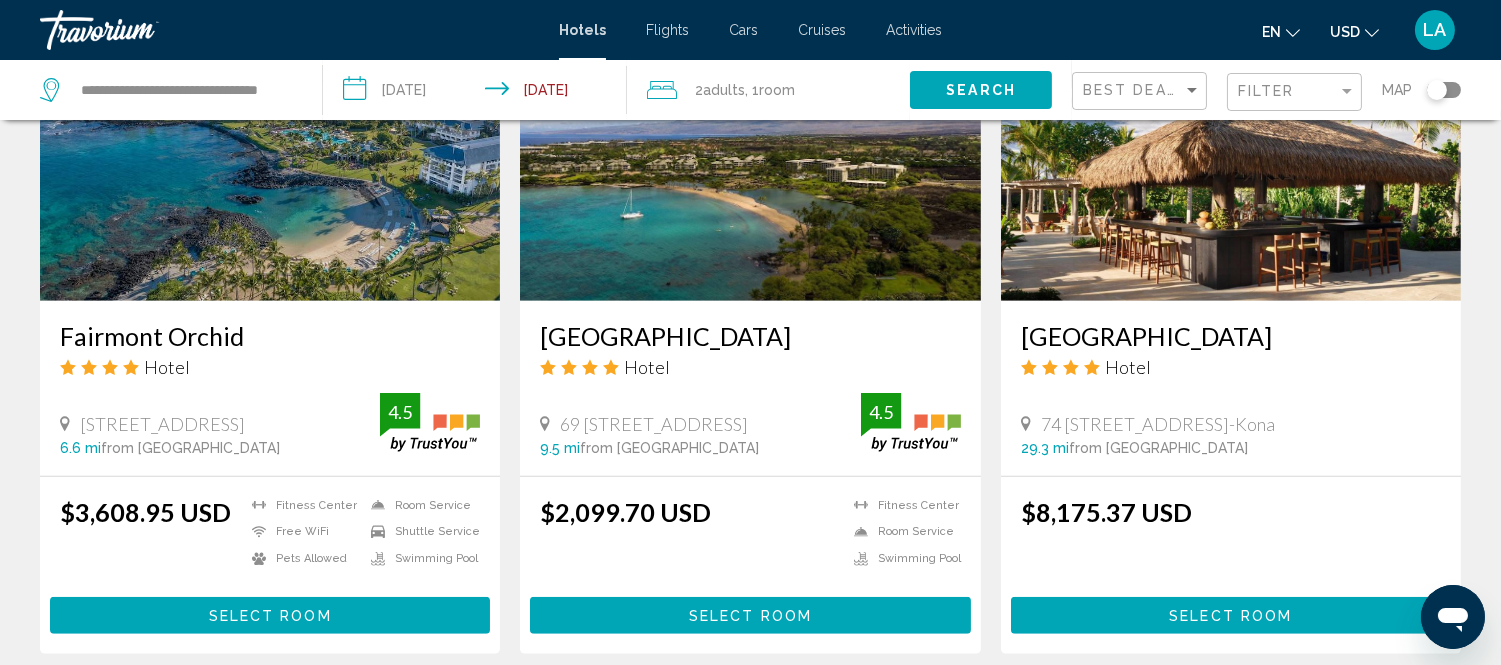 scroll, scrollTop: 2666, scrollLeft: 0, axis: vertical 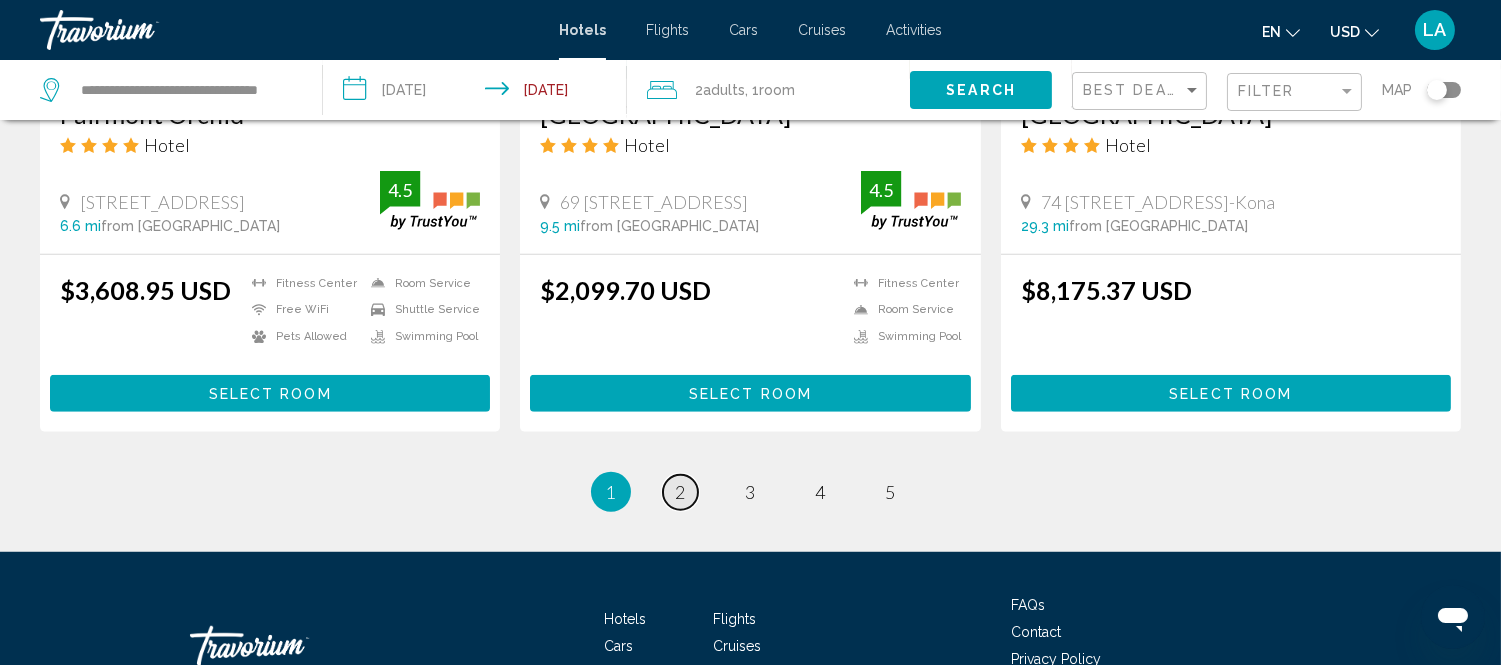 click on "2" at bounding box center [681, 492] 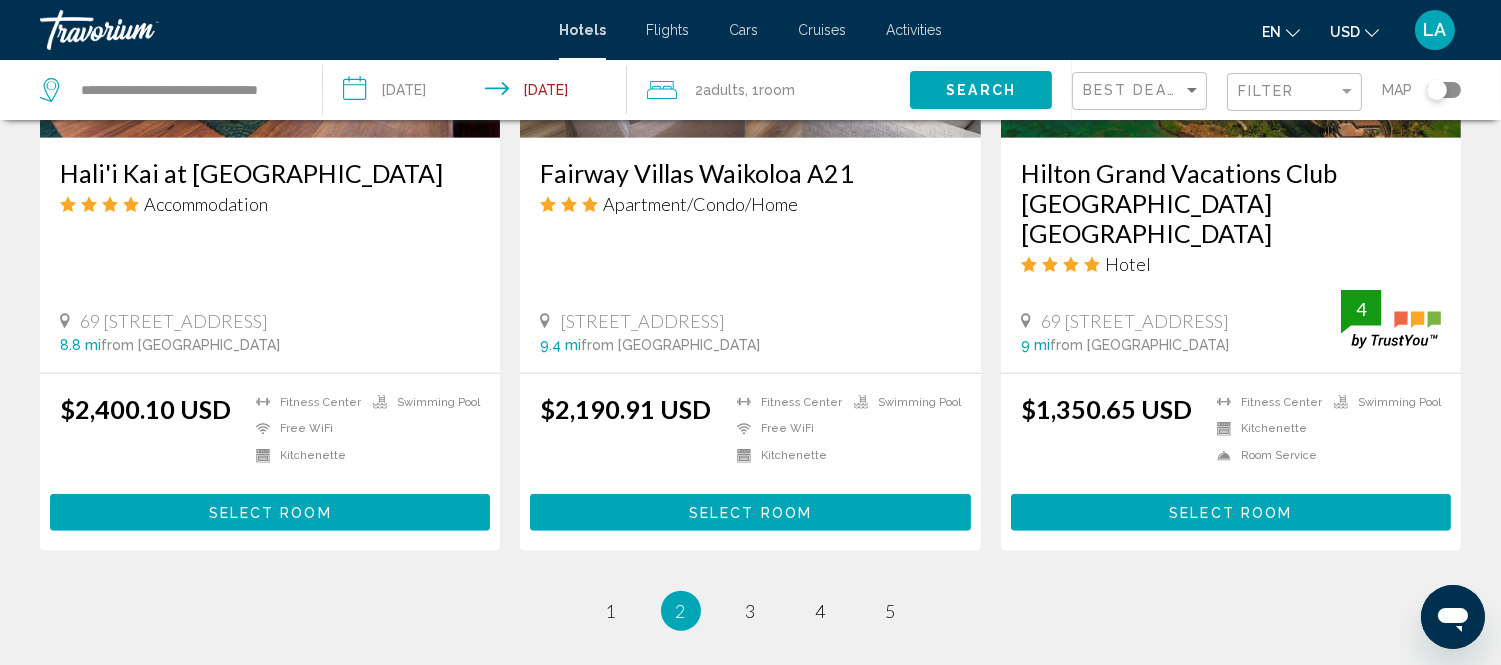 scroll, scrollTop: 2444, scrollLeft: 0, axis: vertical 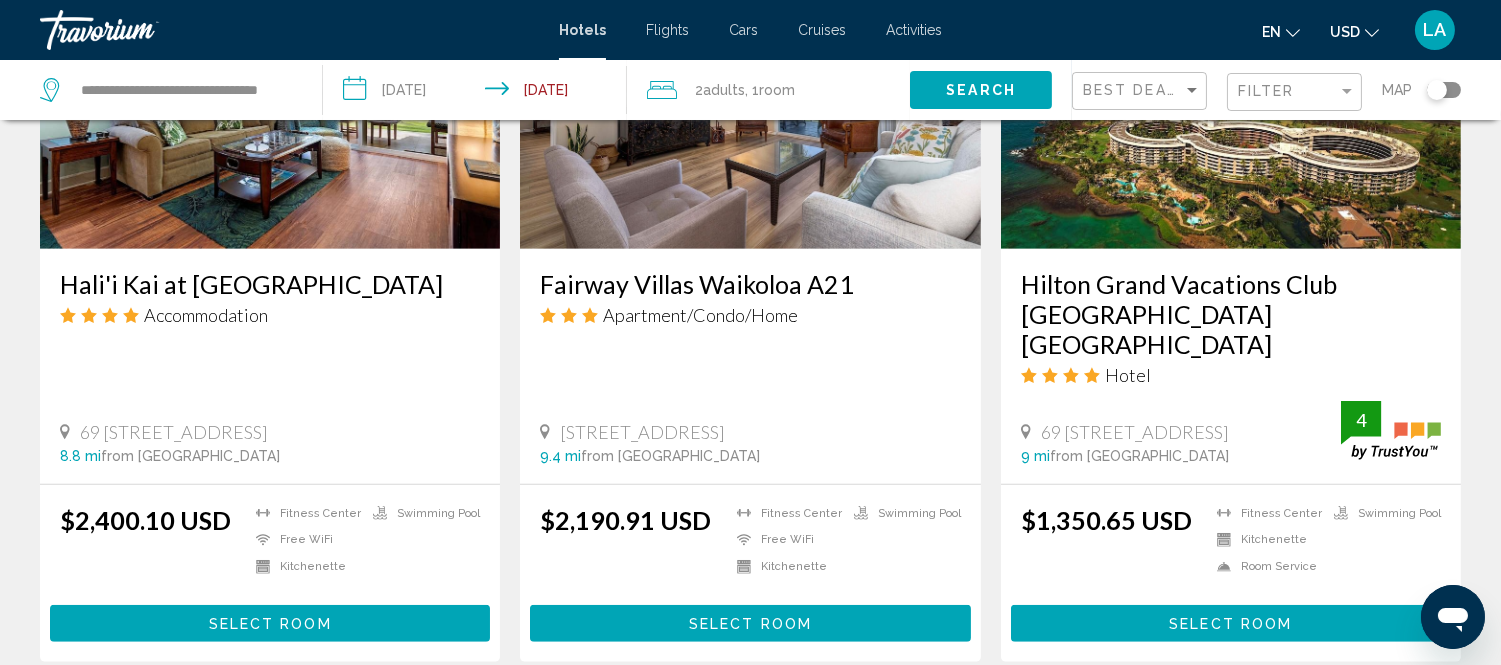 drag, startPoint x: 1134, startPoint y: 305, endPoint x: 1101, endPoint y: 252, distance: 62.433964 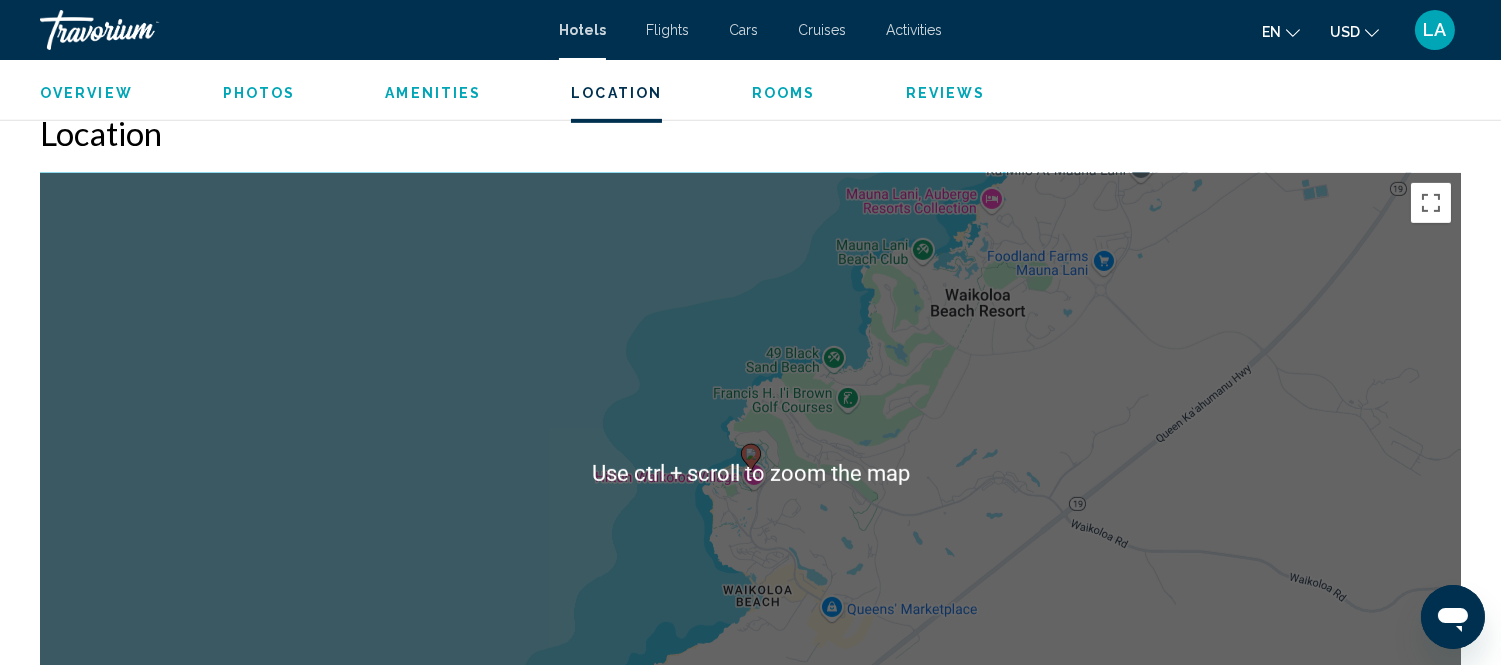 scroll, scrollTop: 2027, scrollLeft: 0, axis: vertical 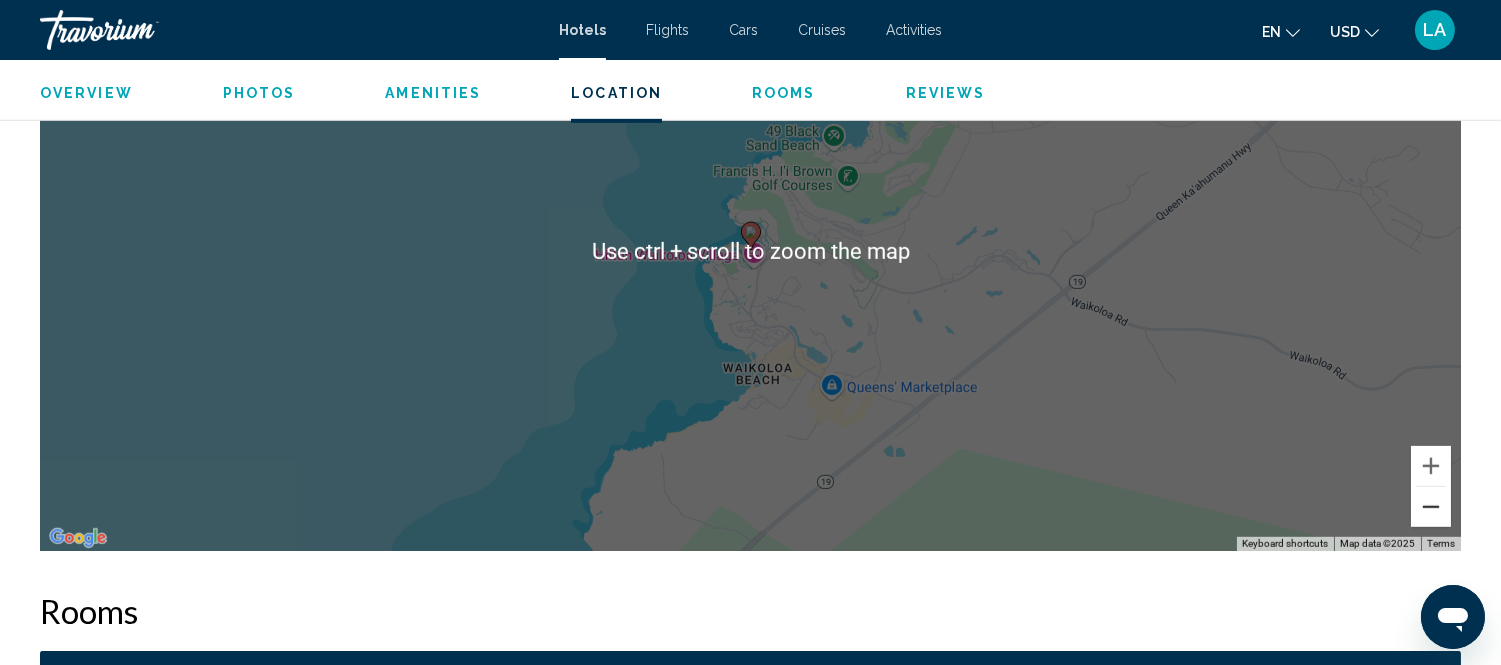 click at bounding box center (1431, 507) 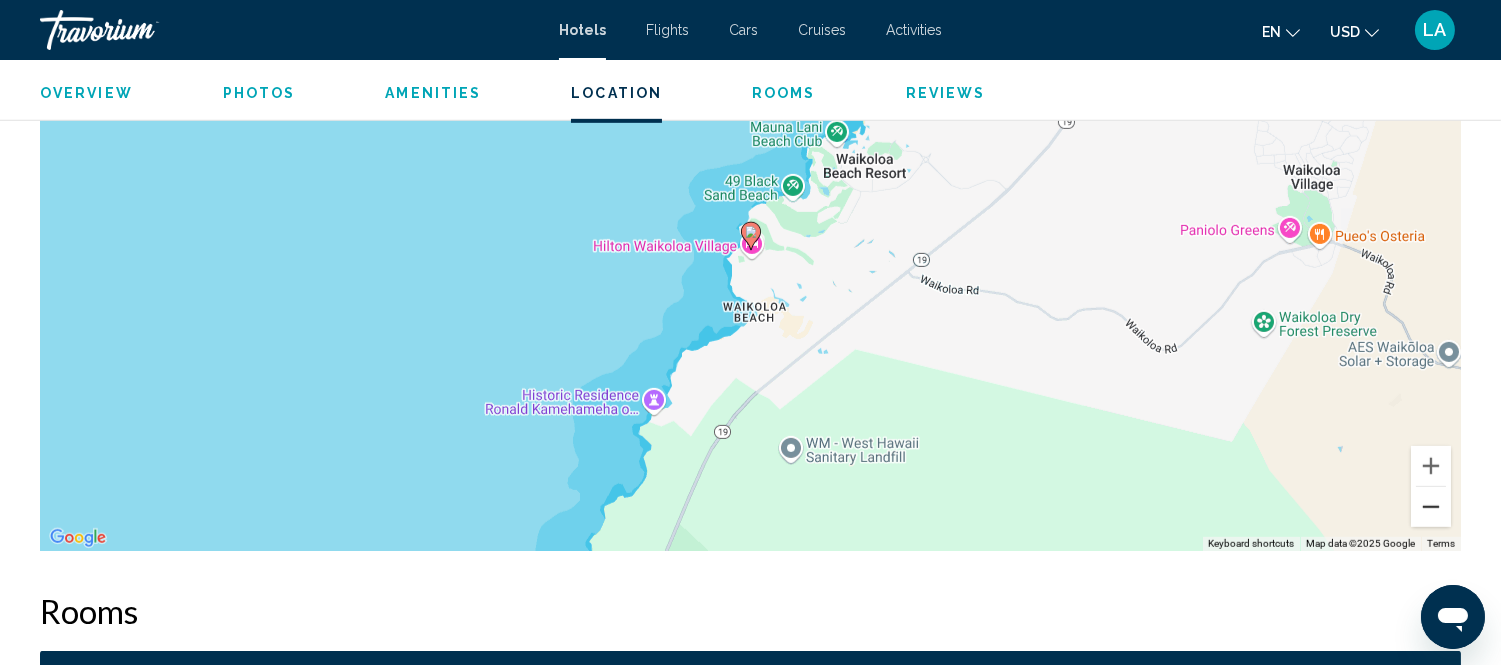 click at bounding box center (1431, 507) 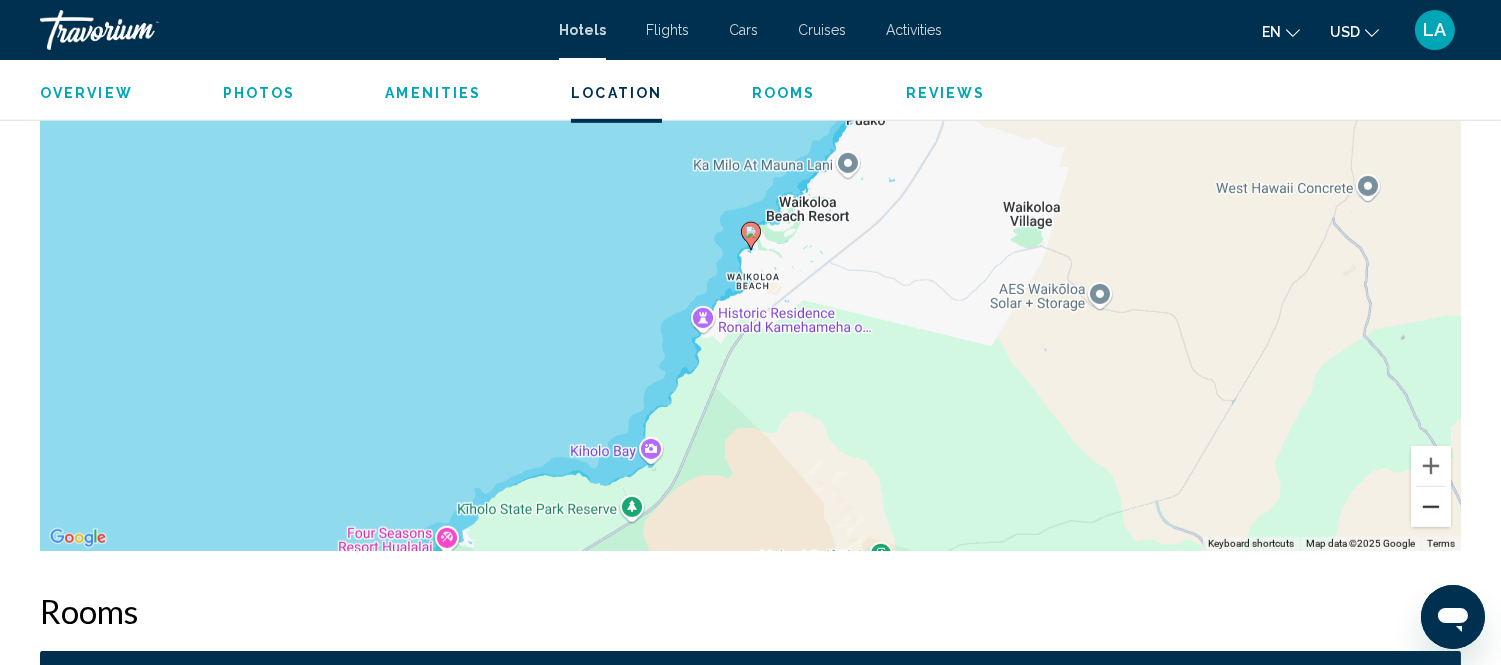 click at bounding box center (1431, 507) 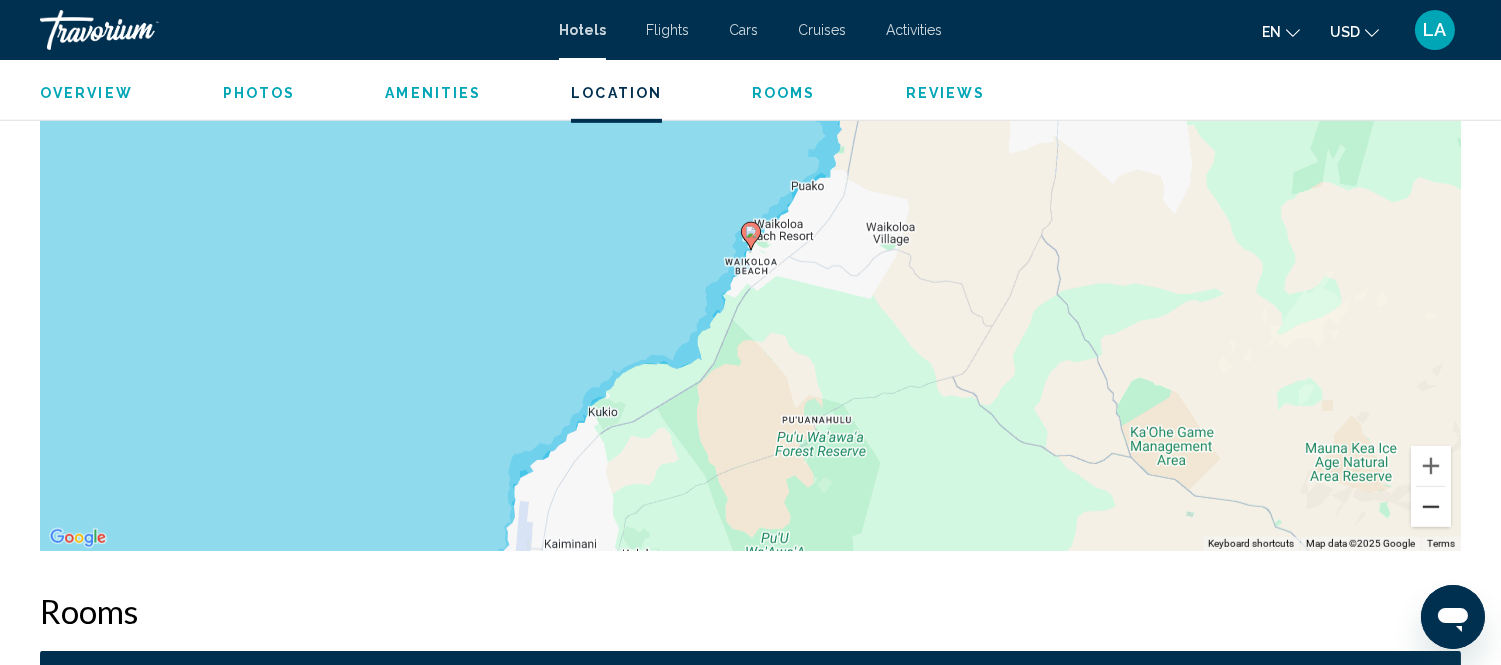 click at bounding box center (1431, 507) 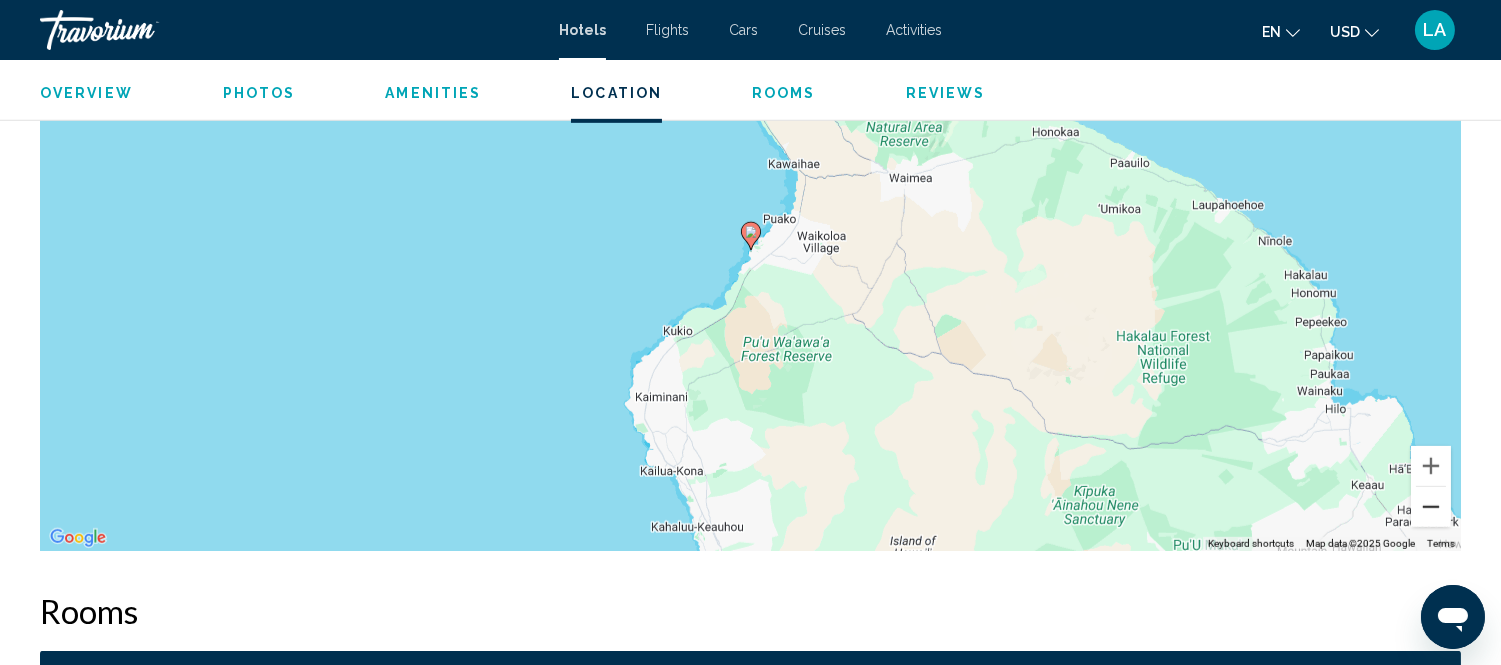click at bounding box center [1431, 507] 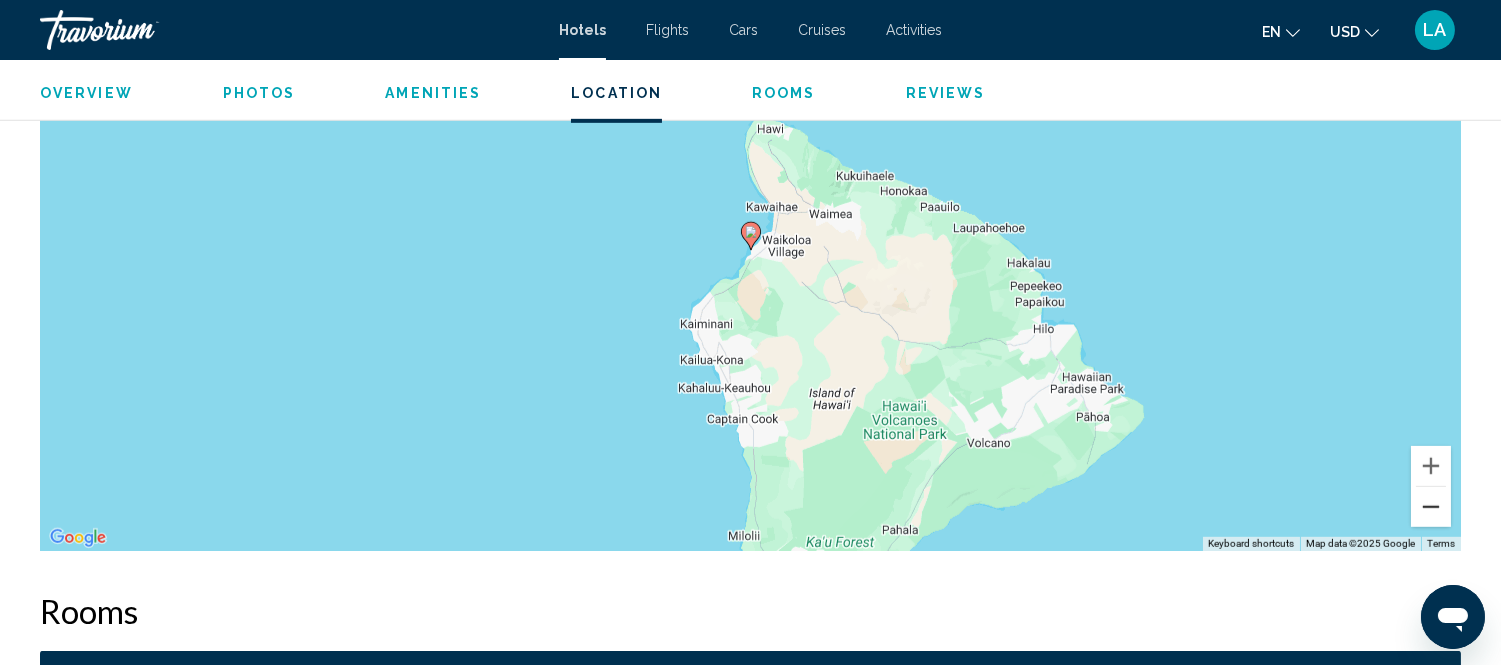 click at bounding box center (1431, 507) 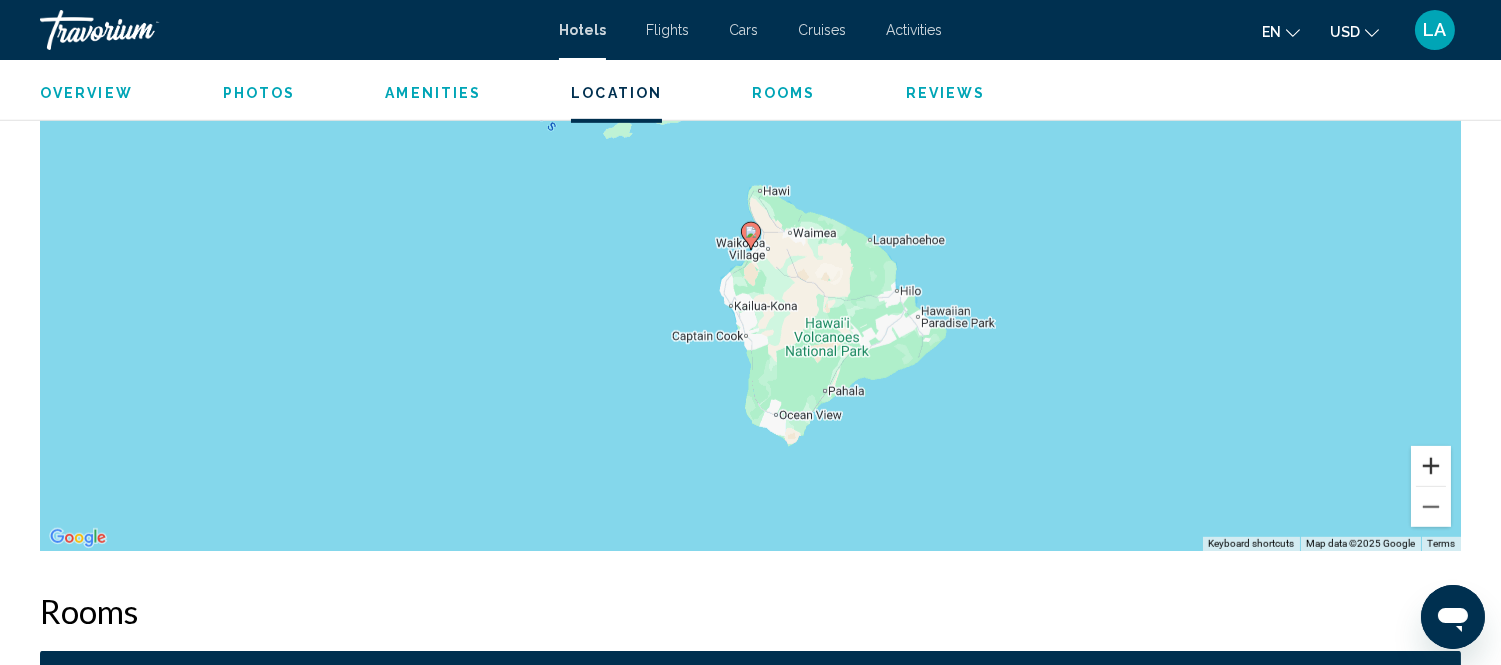 click at bounding box center [1431, 466] 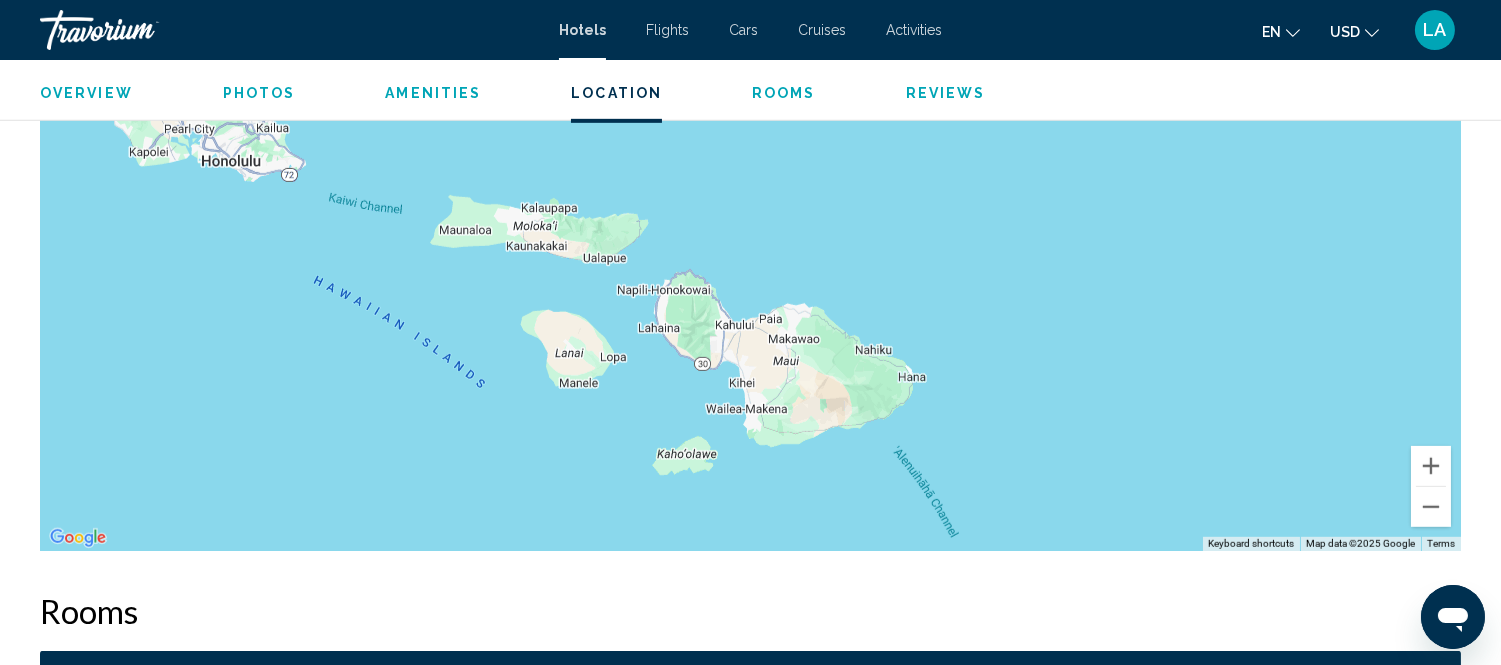 drag, startPoint x: 1173, startPoint y: 323, endPoint x: 1388, endPoint y: 717, distance: 448.8441 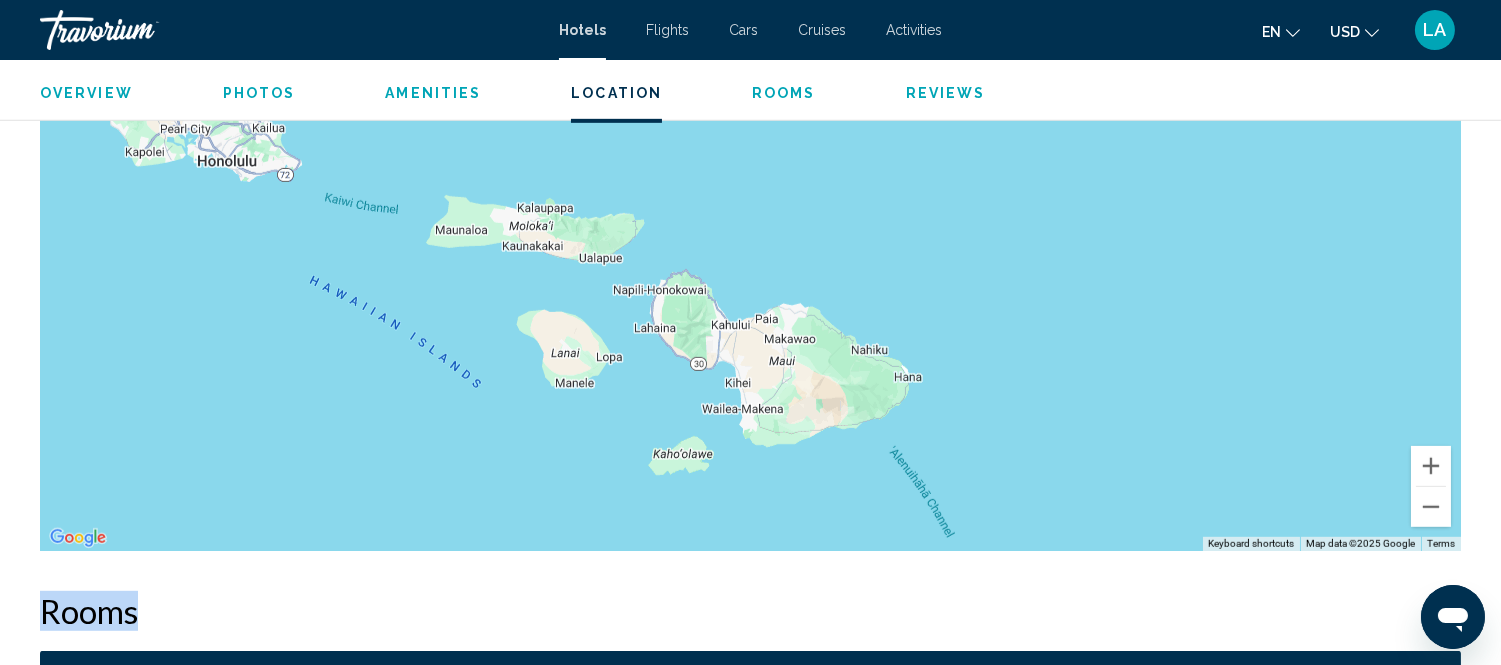 drag, startPoint x: 1235, startPoint y: 481, endPoint x: 1191, endPoint y: 407, distance: 86.09297 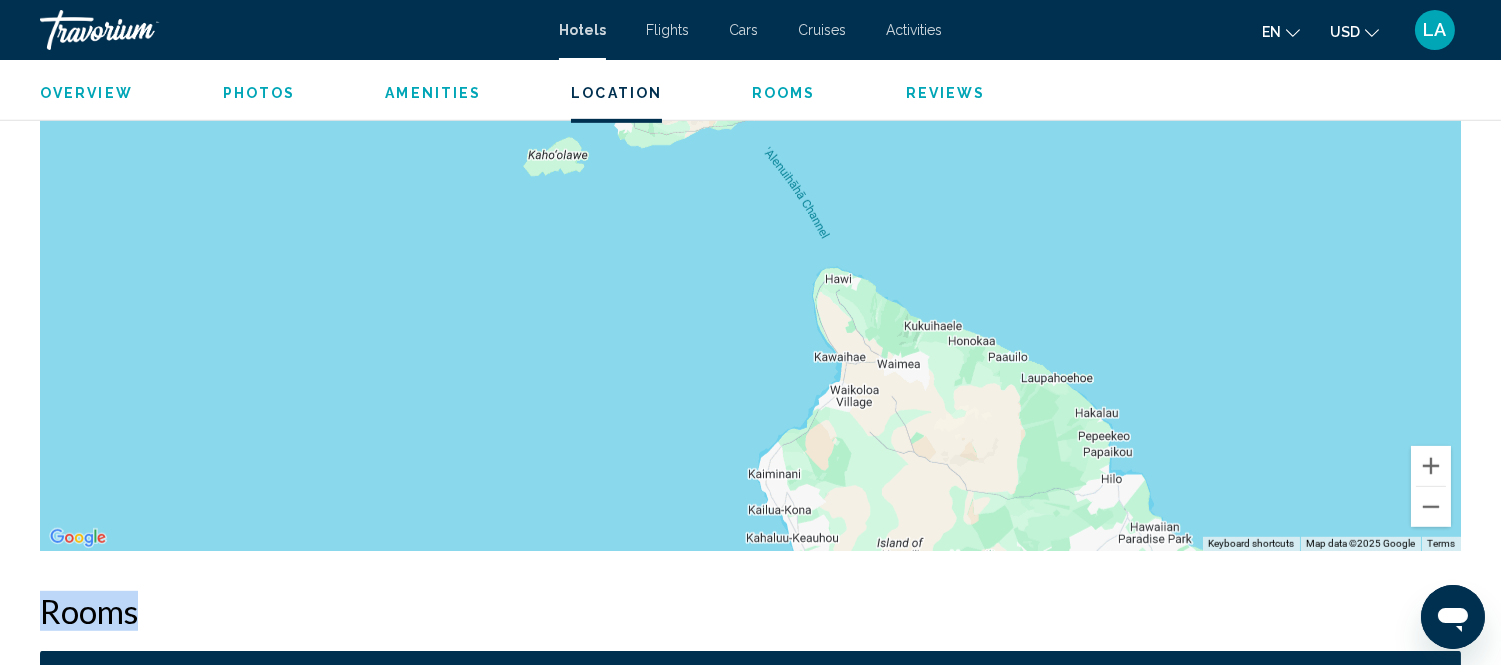 drag, startPoint x: 1191, startPoint y: 407, endPoint x: 1056, endPoint y: 85, distance: 349.1547 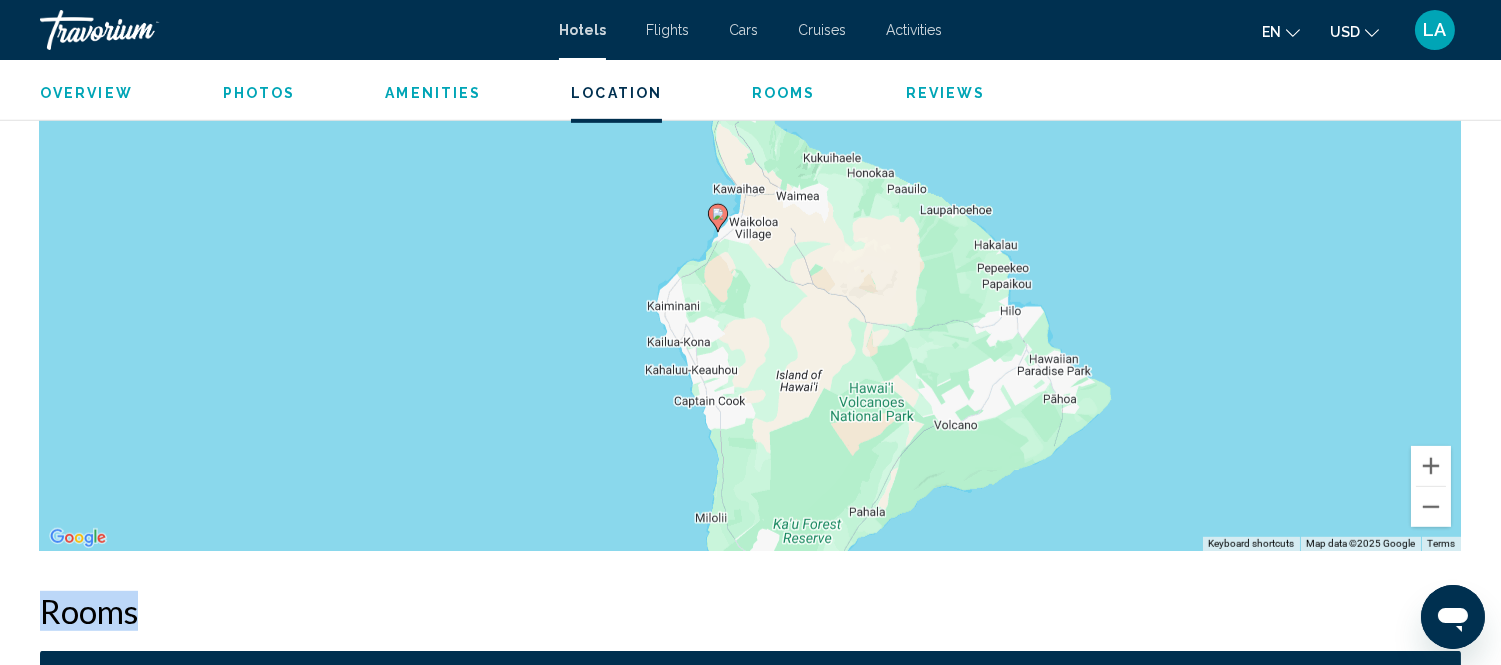 drag, startPoint x: 1186, startPoint y: 397, endPoint x: 1108, endPoint y: 337, distance: 98.40732 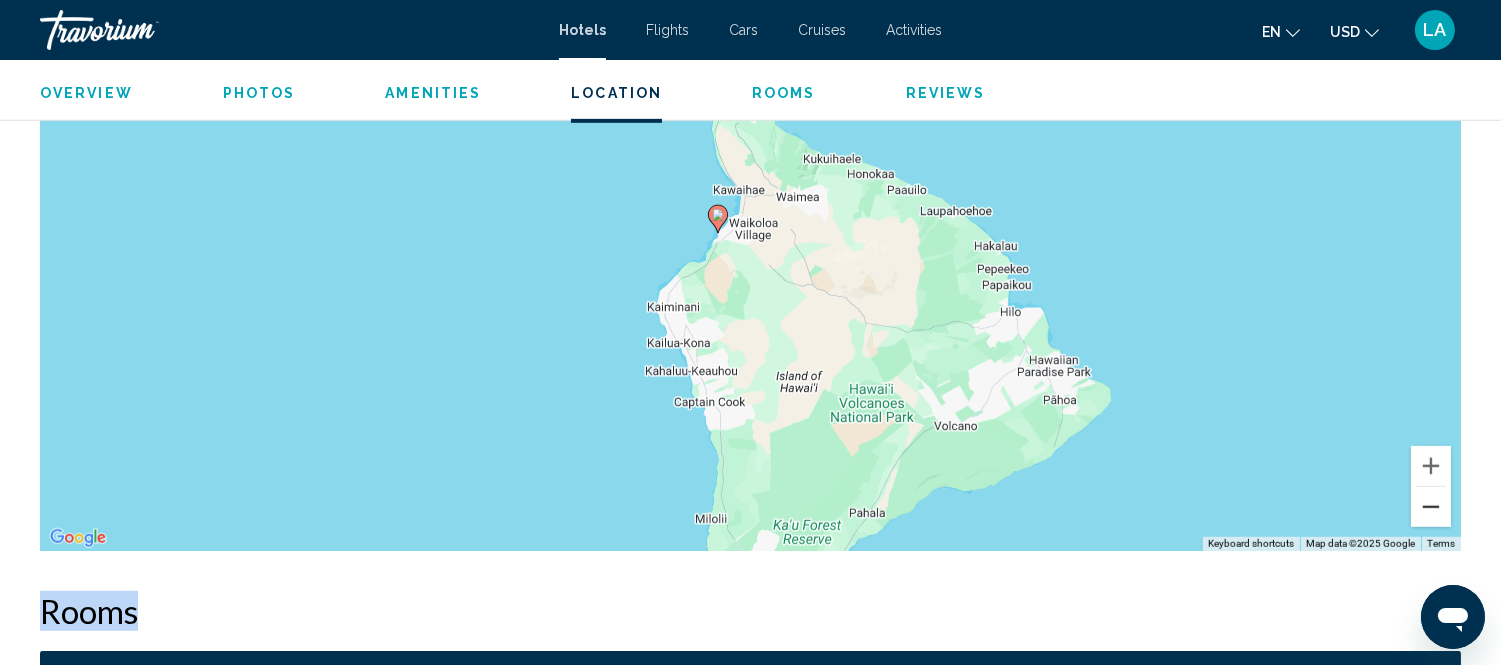 click at bounding box center [1431, 507] 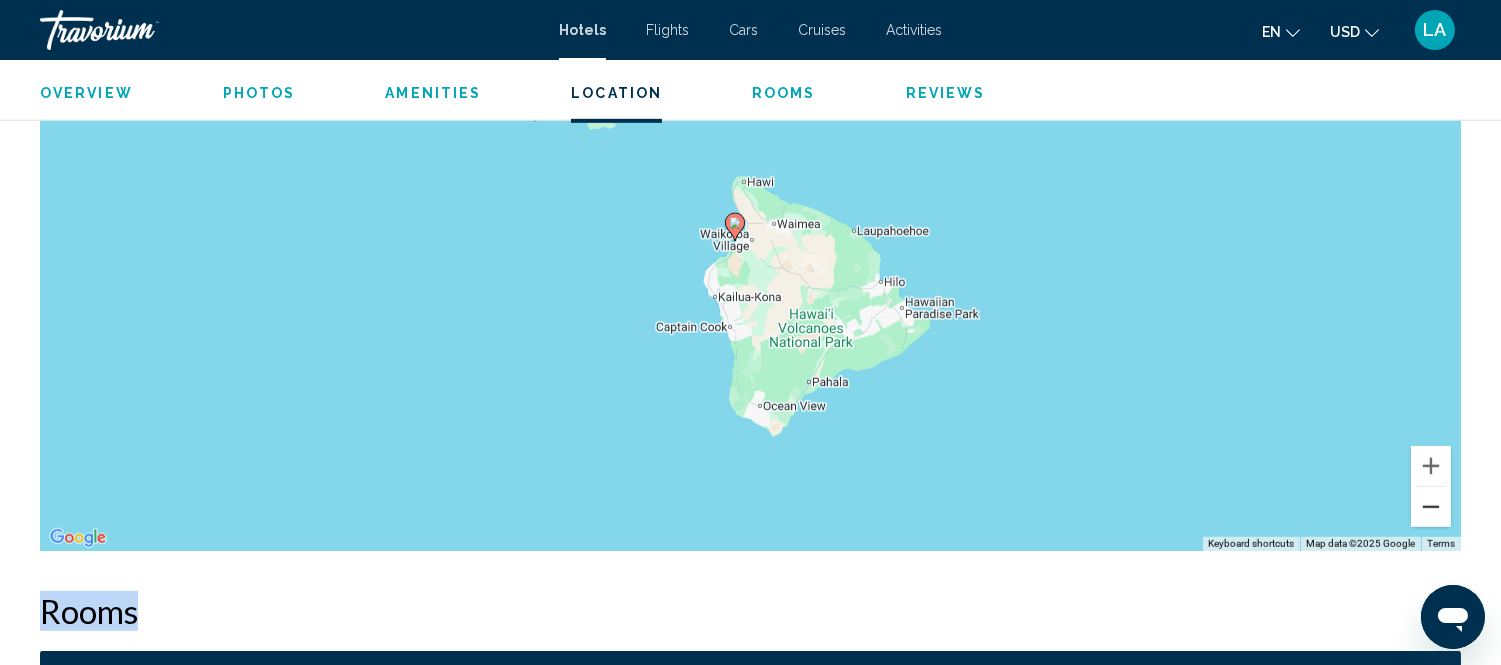 click at bounding box center [1431, 507] 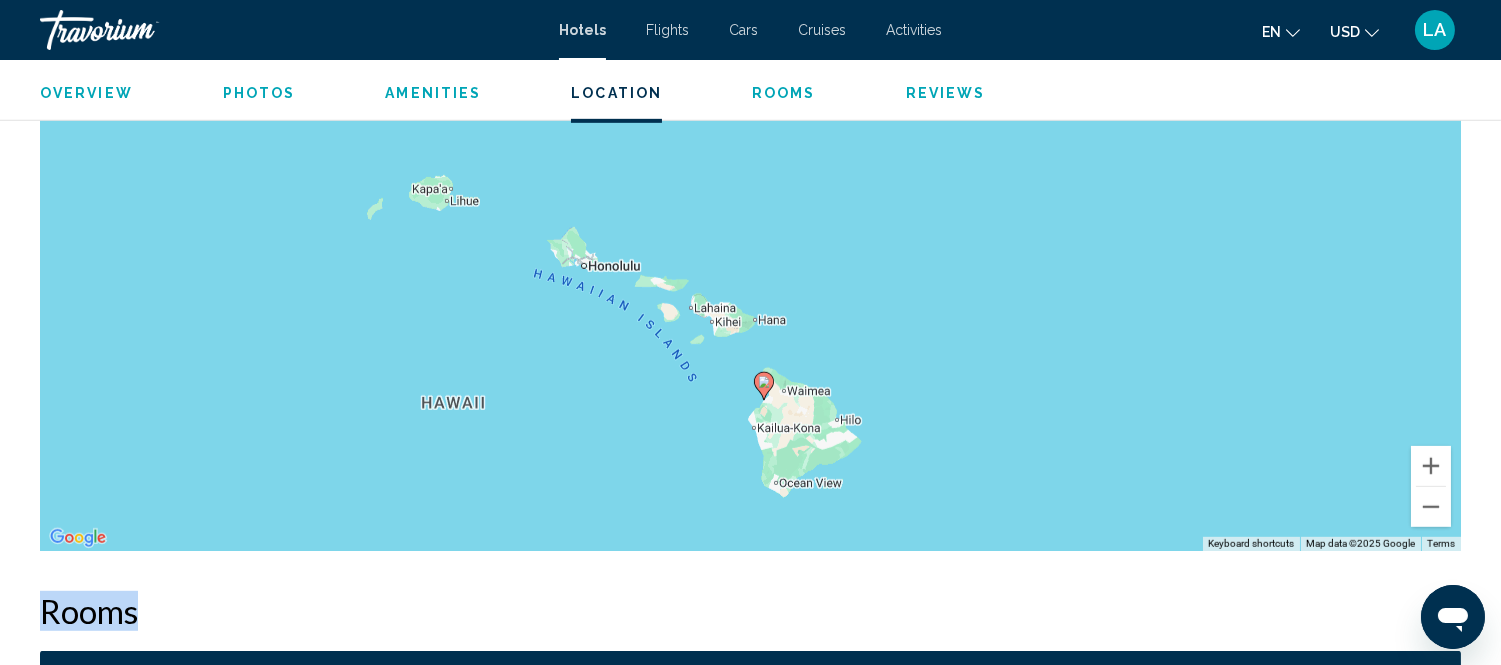 drag, startPoint x: 1122, startPoint y: 231, endPoint x: 1142, endPoint y: 388, distance: 158.26875 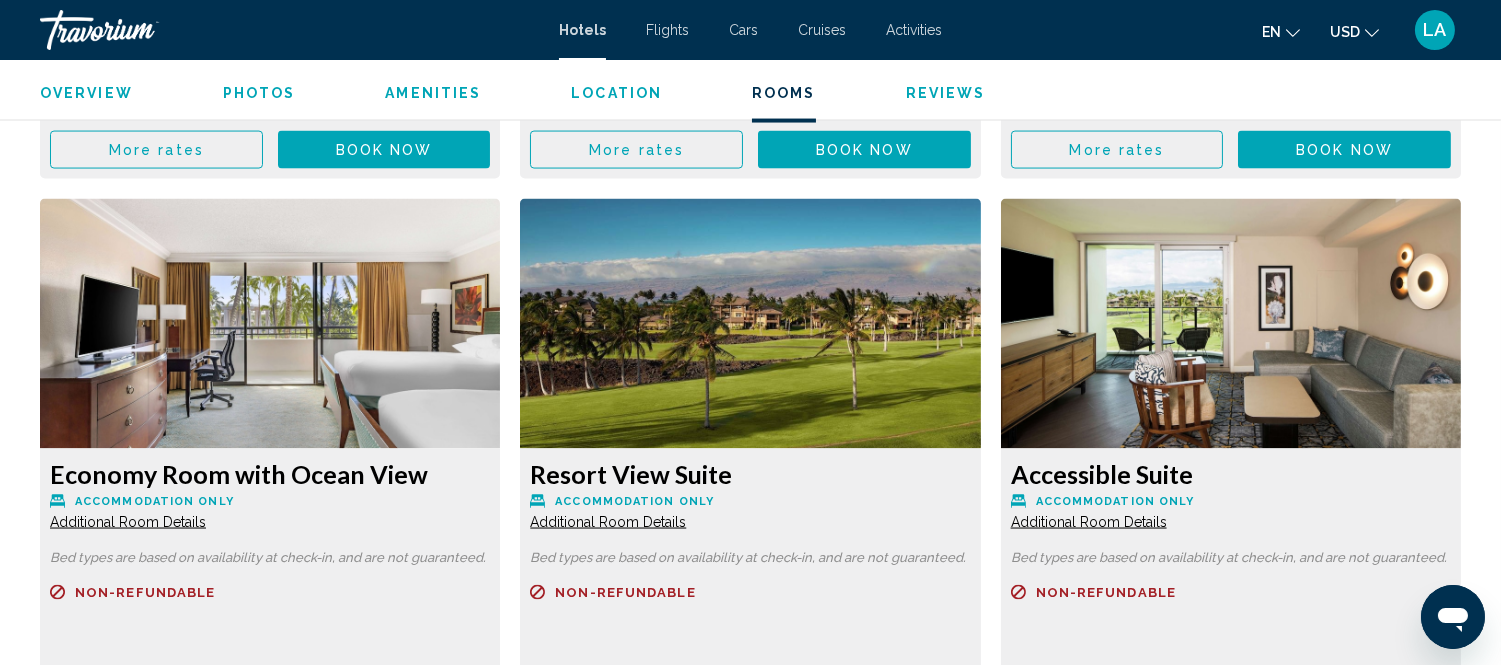 scroll, scrollTop: 5138, scrollLeft: 0, axis: vertical 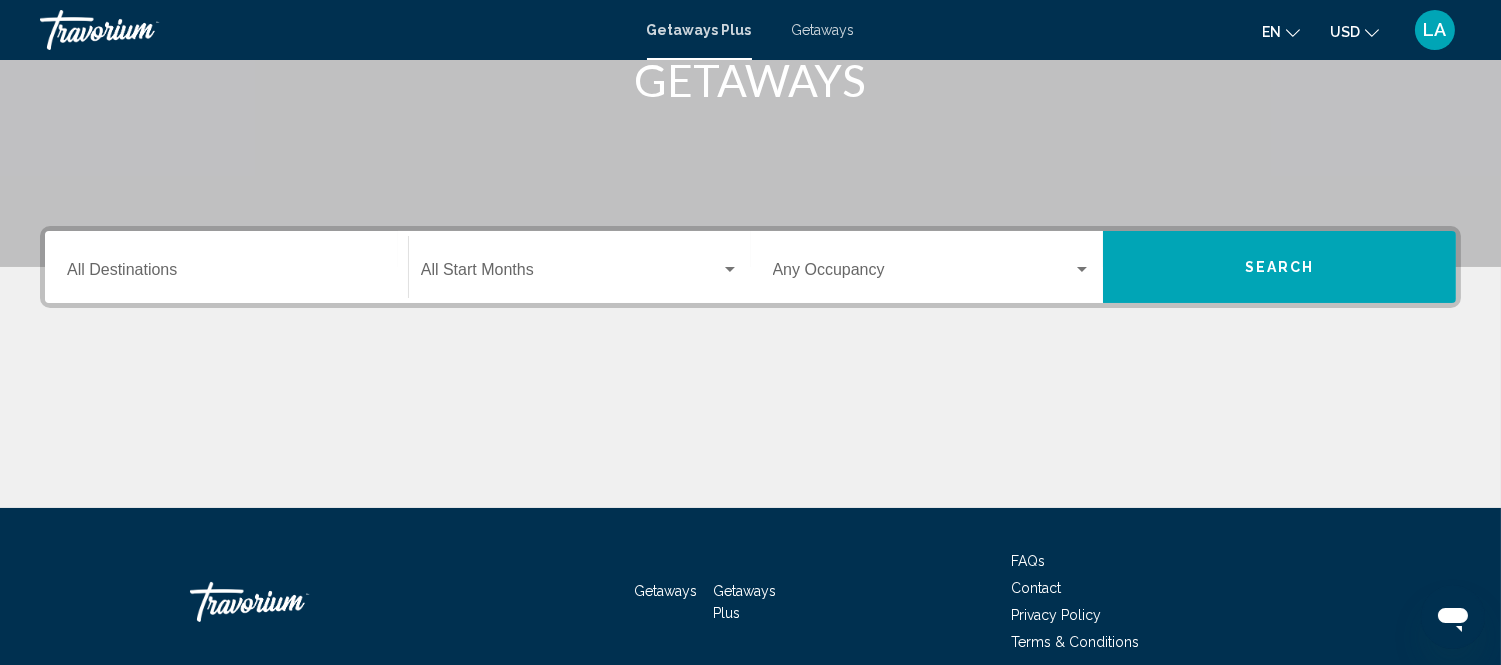 click on "Destination All Destinations" at bounding box center (226, 267) 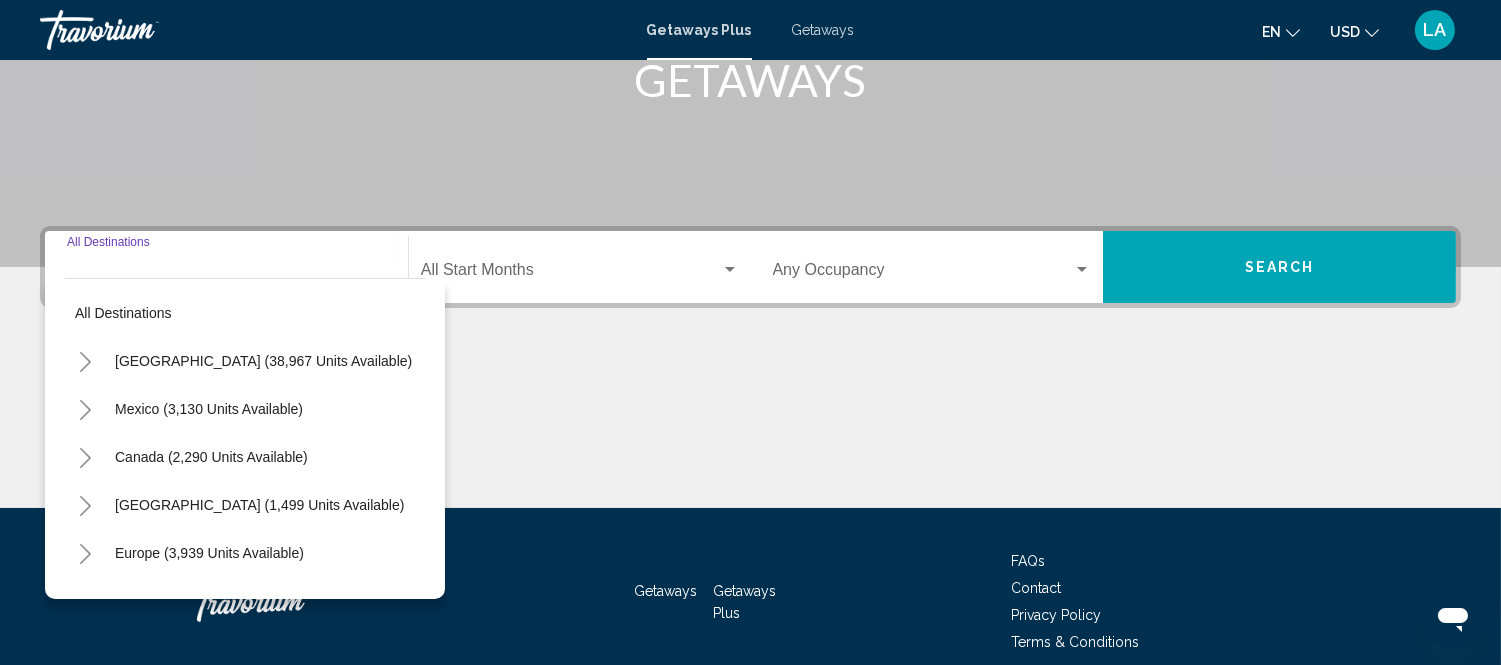 scroll, scrollTop: 420, scrollLeft: 0, axis: vertical 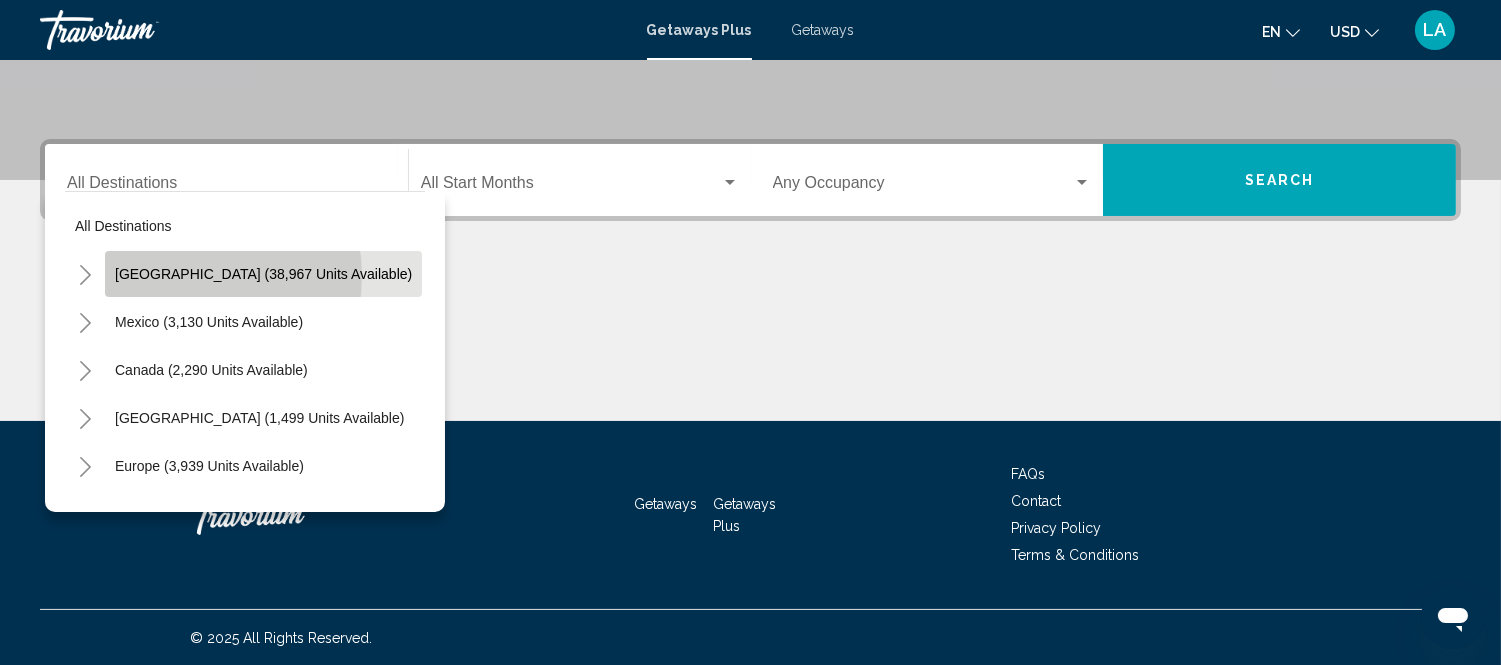 click on "United States (38,967 units available)" 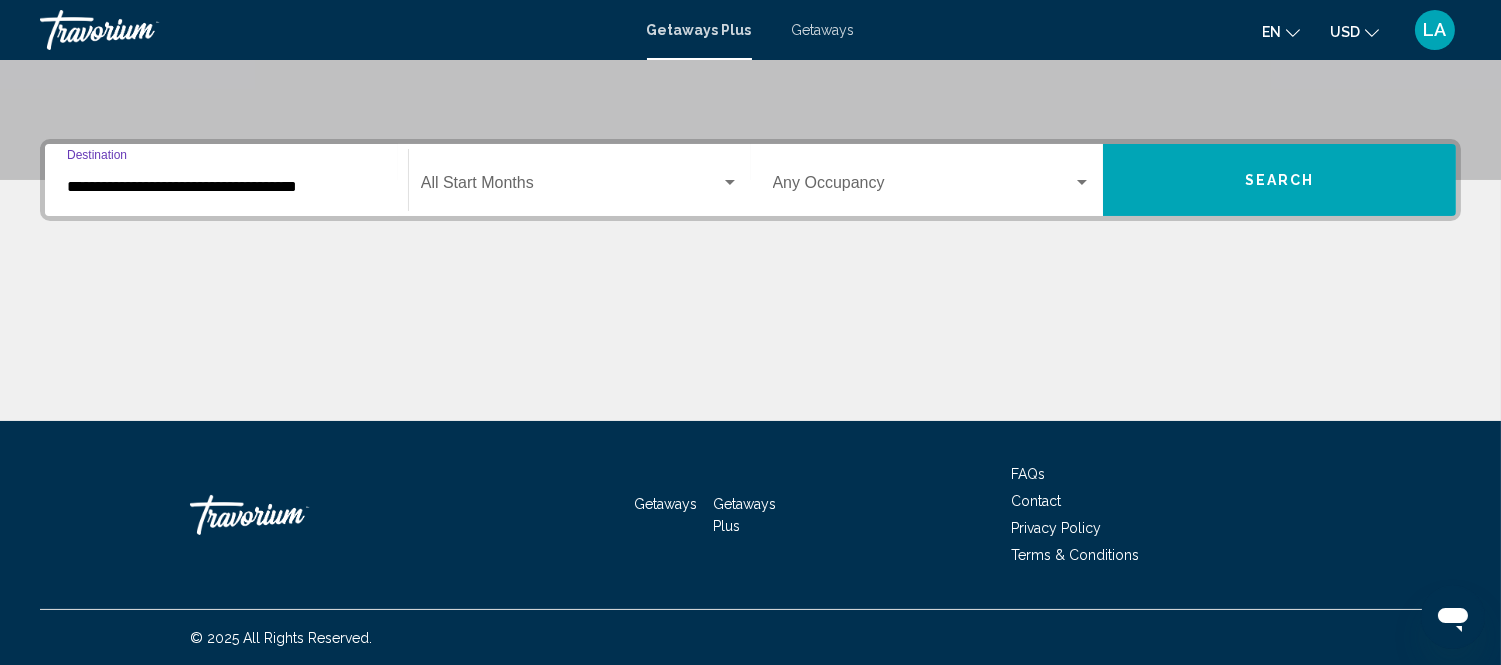 click on "Search" at bounding box center (1279, 180) 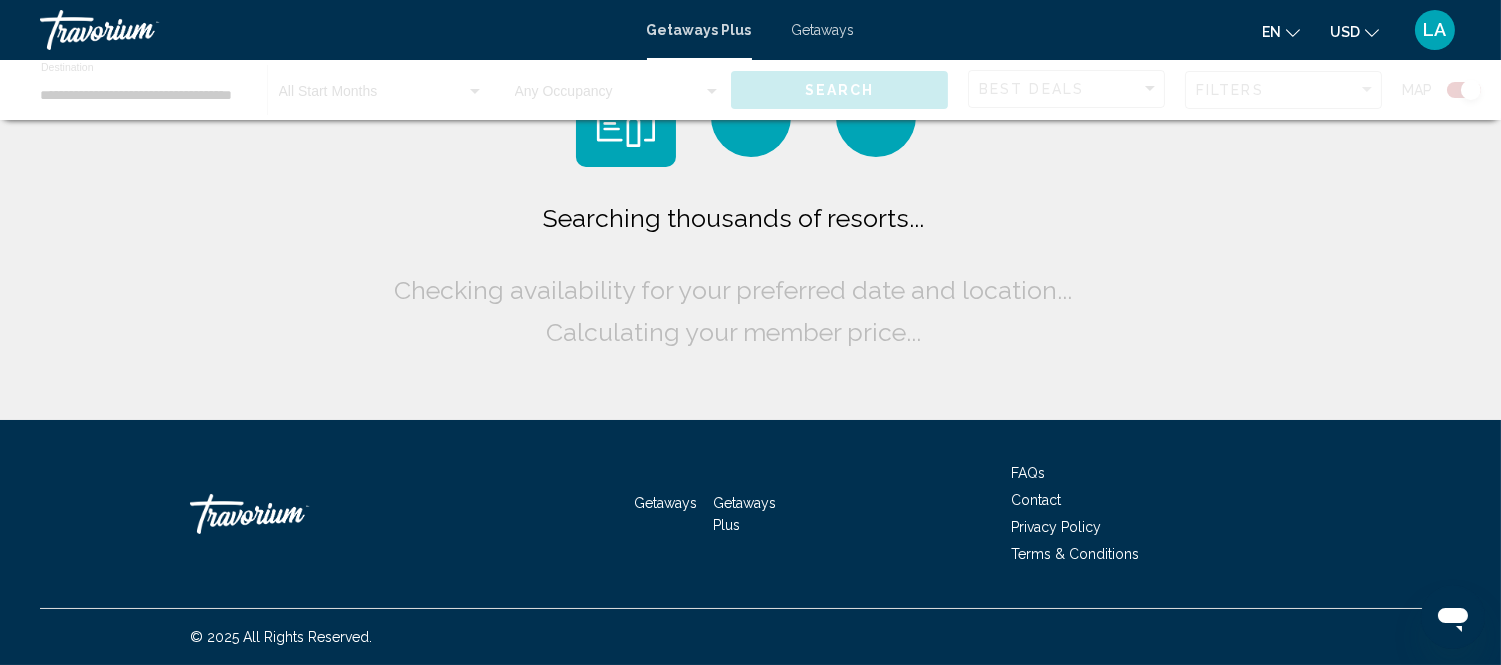 scroll, scrollTop: 0, scrollLeft: 0, axis: both 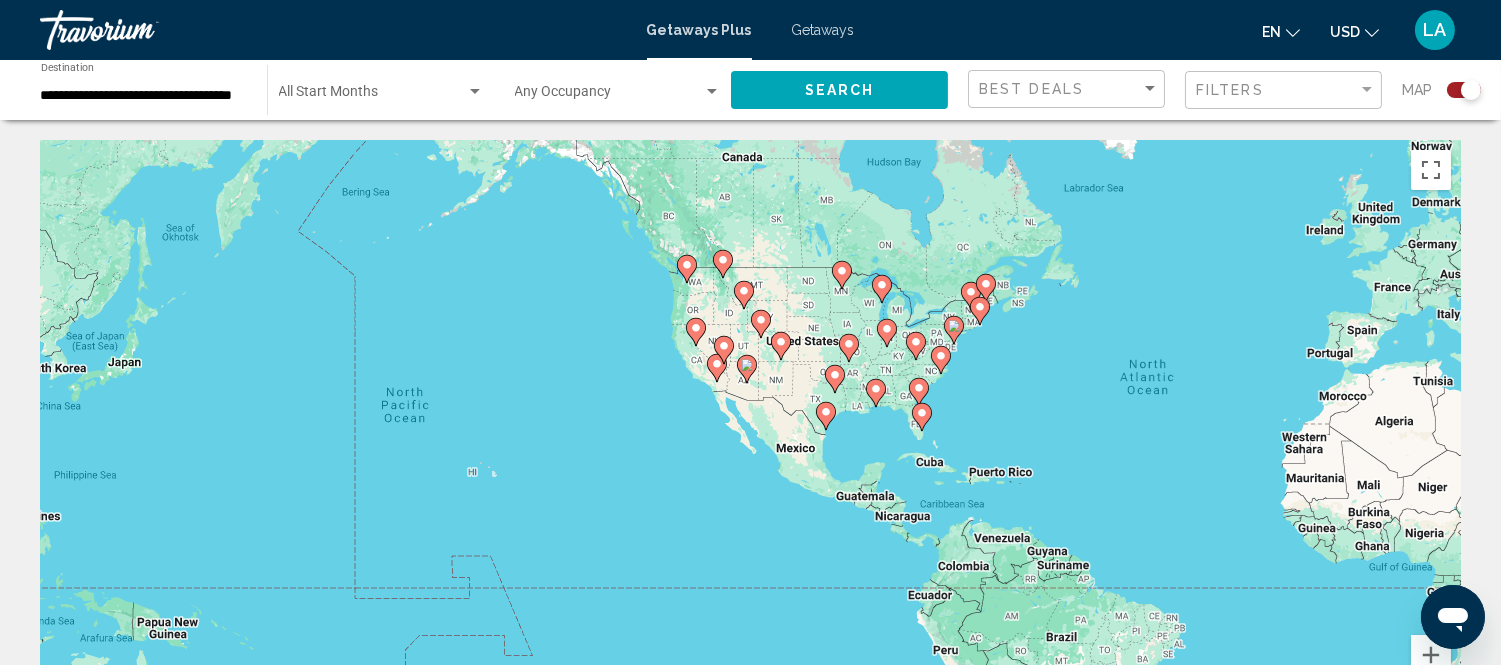 drag, startPoint x: 425, startPoint y: 358, endPoint x: 884, endPoint y: 327, distance: 460.04565 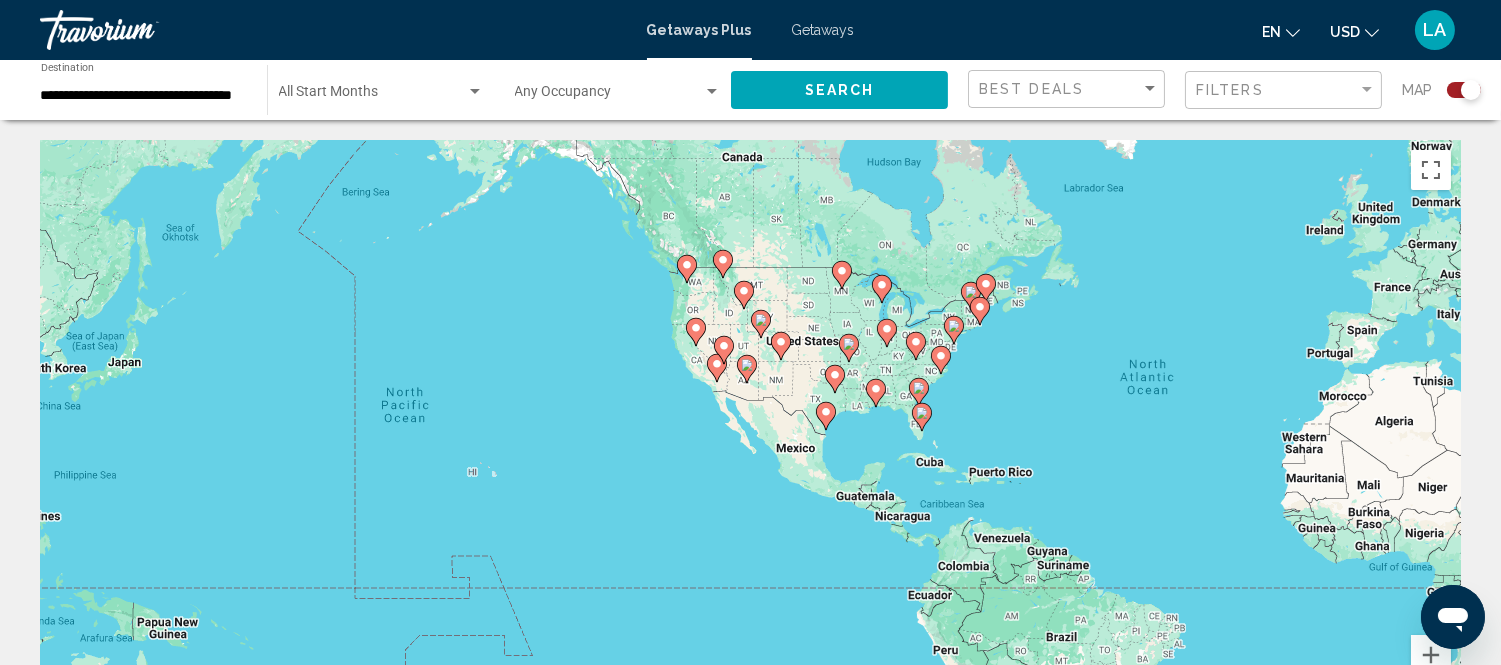click 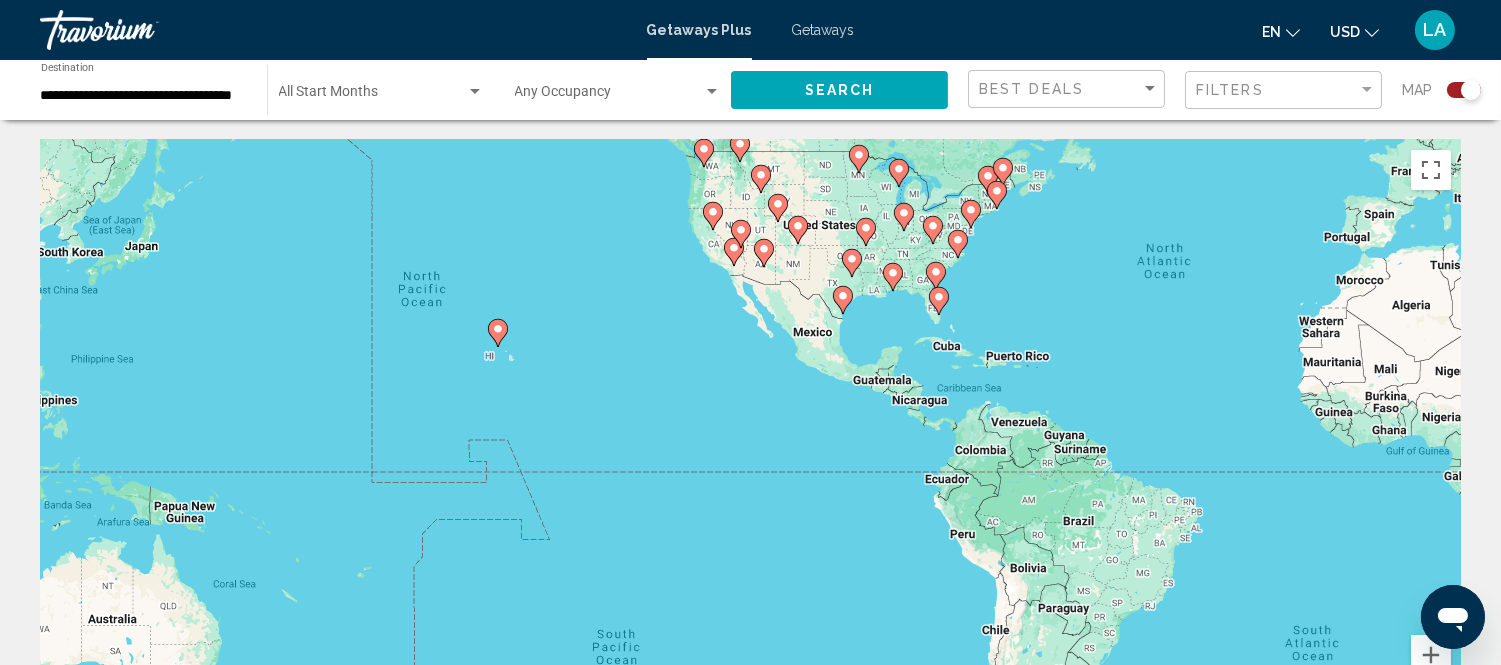 drag, startPoint x: 583, startPoint y: 436, endPoint x: 603, endPoint y: 310, distance: 127.57743 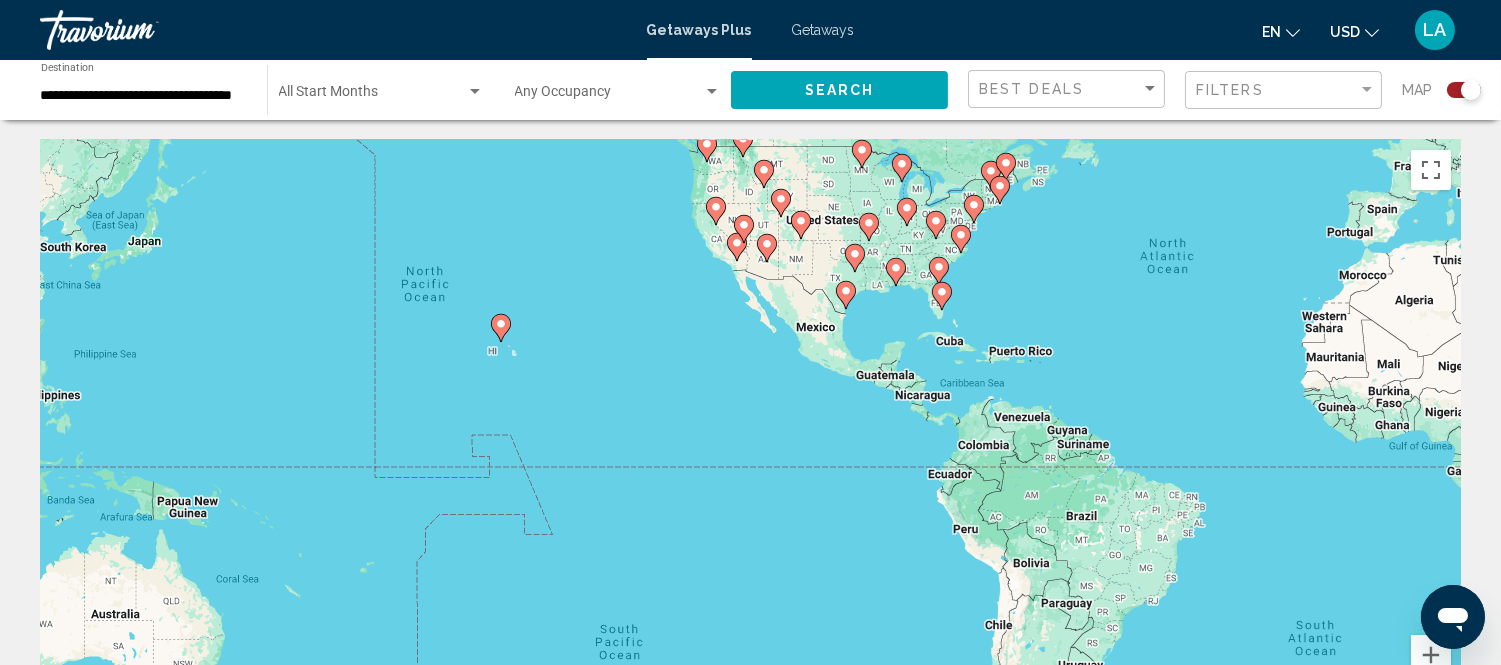 click on "To navigate, press the arrow keys. To activate drag with keyboard, press Alt + Enter. Once in keyboard drag state, use the arrow keys to move the marker. To complete the drag, press the Enter key. To cancel, press Escape." at bounding box center (750, 440) 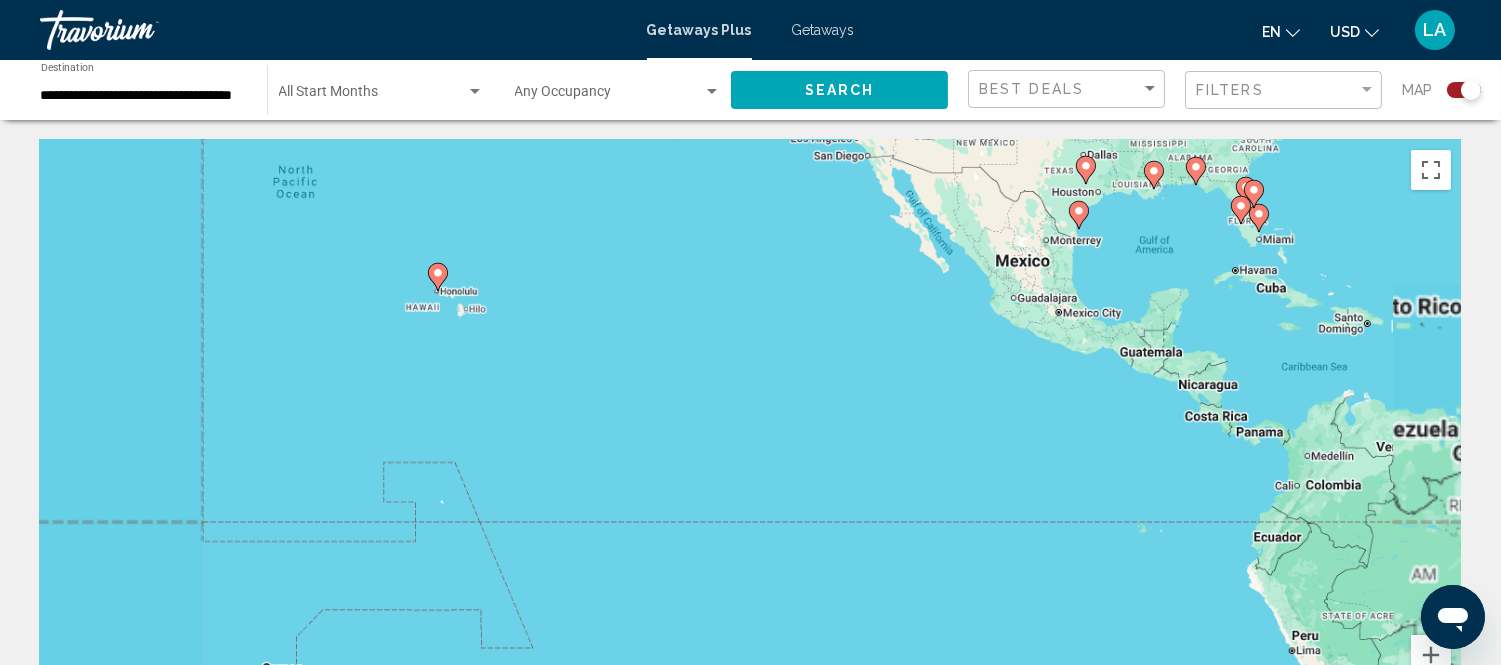 click on "To navigate, press the arrow keys. To activate drag with keyboard, press Alt + Enter. Once in keyboard drag state, use the arrow keys to move the marker. To complete the drag, press the Enter key. To cancel, press Escape." at bounding box center (750, 440) 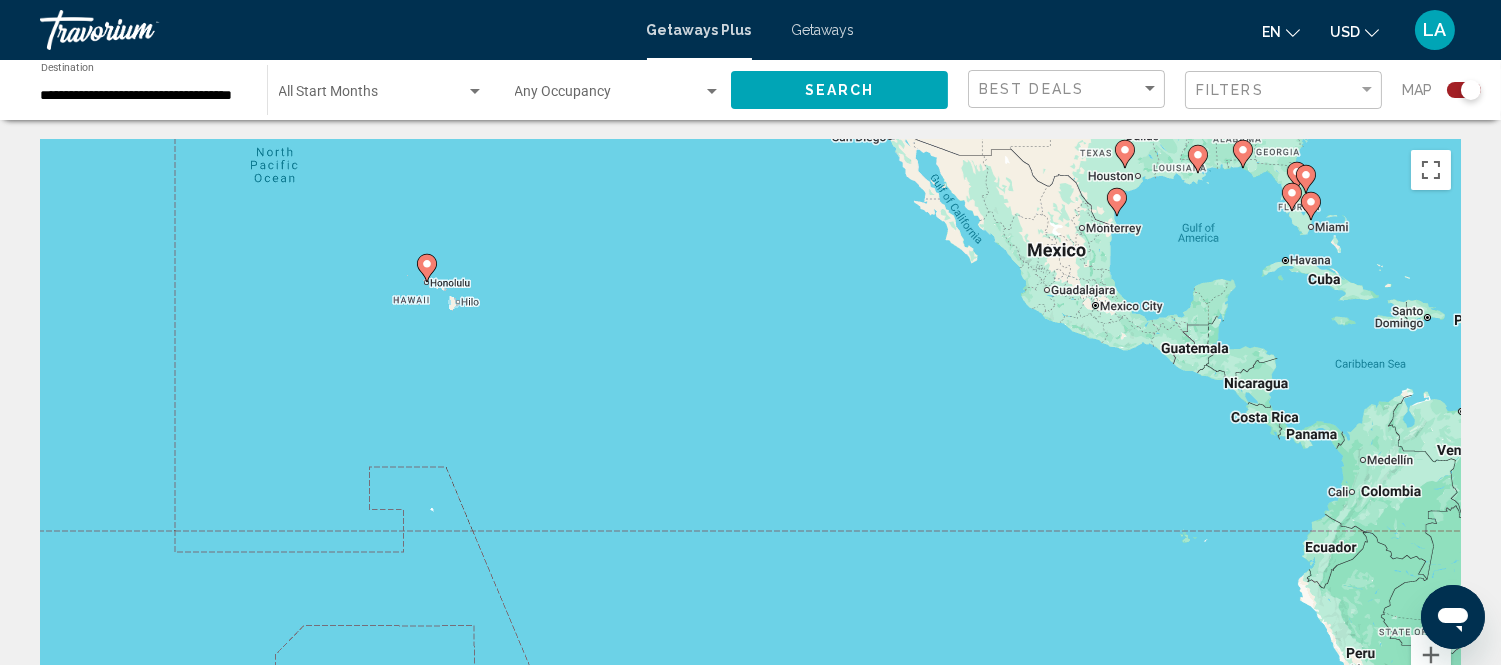 click on "To navigate, press the arrow keys. To activate drag with keyboard, press Alt + Enter. Once in keyboard drag state, use the arrow keys to move the marker. To complete the drag, press the Enter key. To cancel, press Escape." at bounding box center [750, 440] 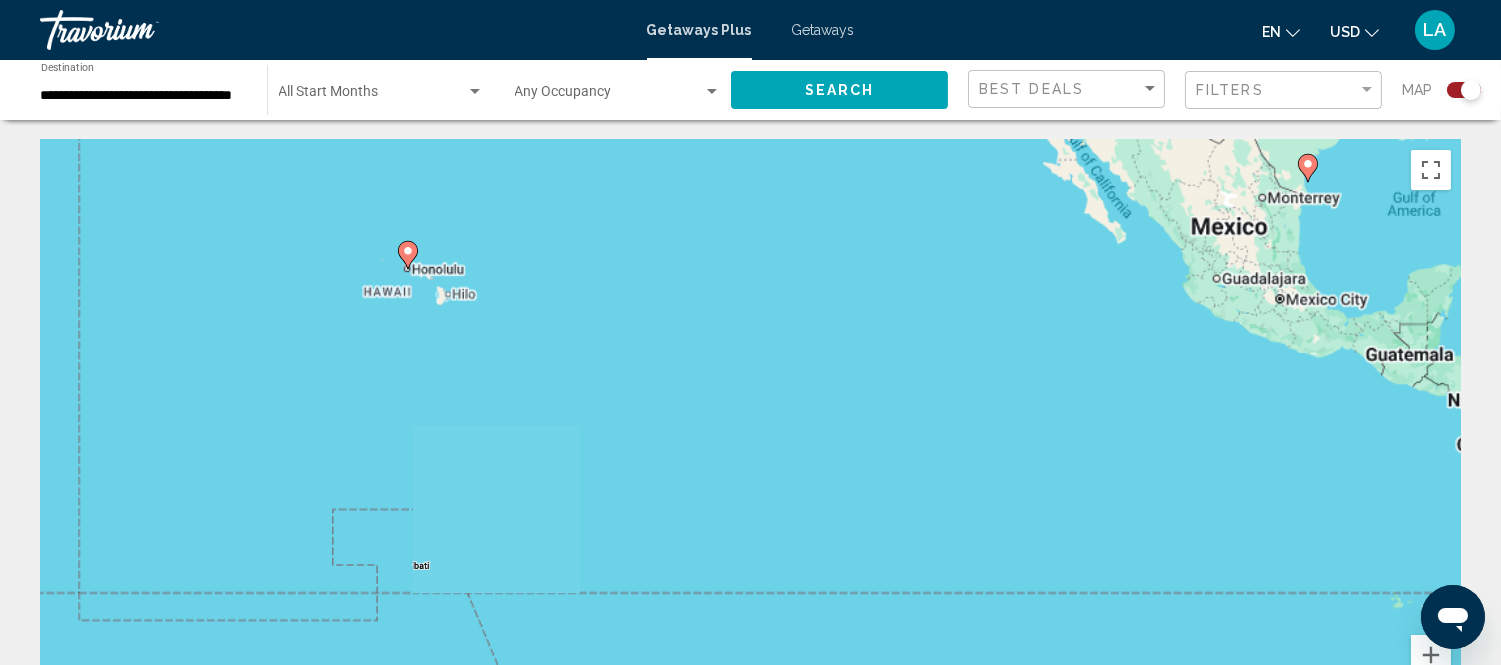 click on "To navigate, press the arrow keys. To activate drag with keyboard, press Alt + Enter. Once in keyboard drag state, use the arrow keys to move the marker. To complete the drag, press the Enter key. To cancel, press Escape." at bounding box center (750, 440) 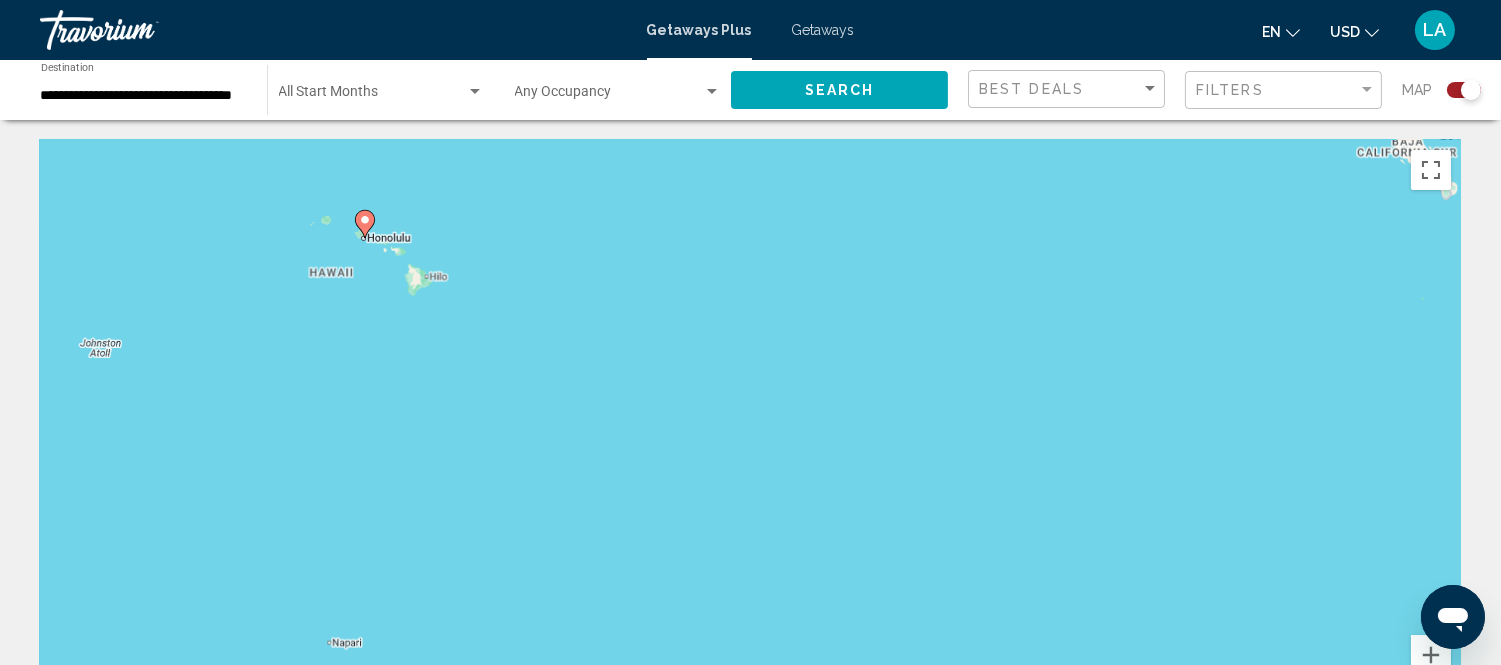 click on "To navigate, press the arrow keys. To activate drag with keyboard, press Alt + Enter. Once in keyboard drag state, use the arrow keys to move the marker. To complete the drag, press the Enter key. To cancel, press Escape." at bounding box center (750, 440) 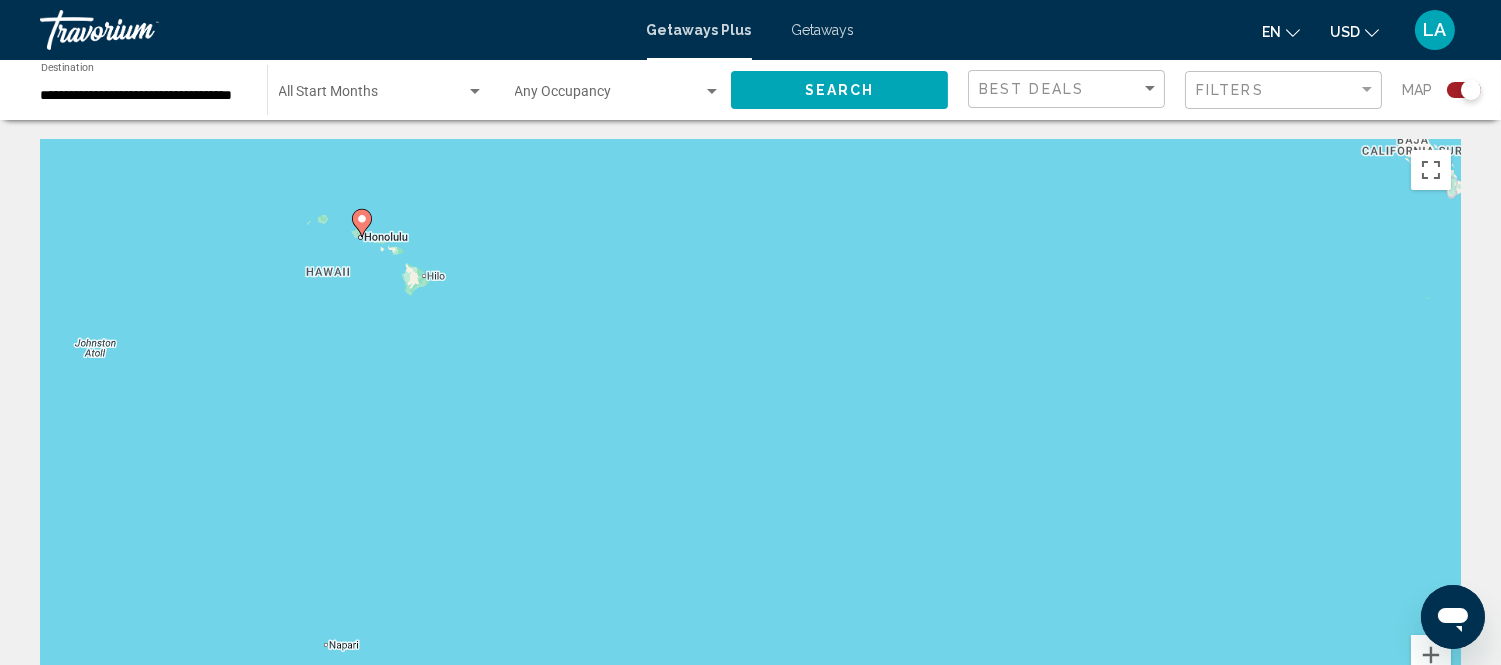 click on "To navigate, press the arrow keys. To activate drag with keyboard, press Alt + Enter. Once in keyboard drag state, use the arrow keys to move the marker. To complete the drag, press the Enter key. To cancel, press Escape." at bounding box center [750, 440] 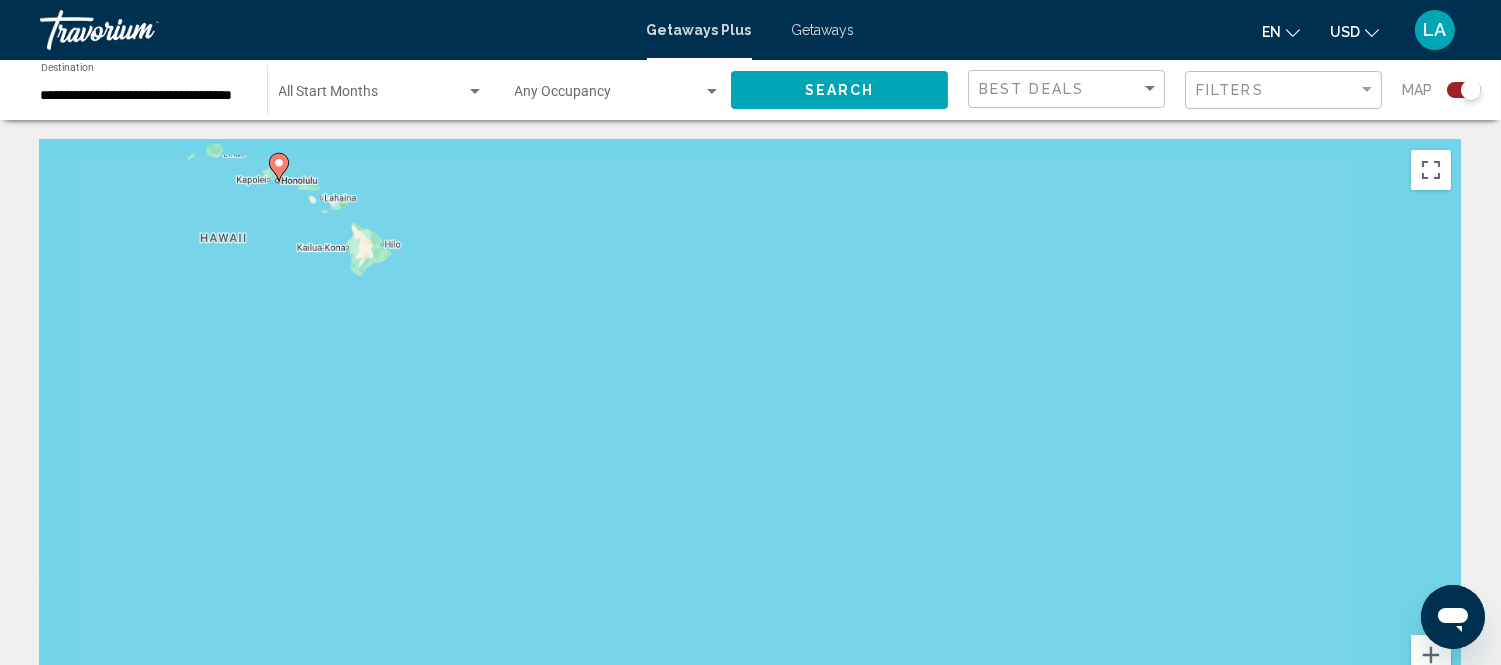 click on "To navigate, press the arrow keys. To activate drag with keyboard, press Alt + Enter. Once in keyboard drag state, use the arrow keys to move the marker. To complete the drag, press the Enter key. To cancel, press Escape." at bounding box center [750, 440] 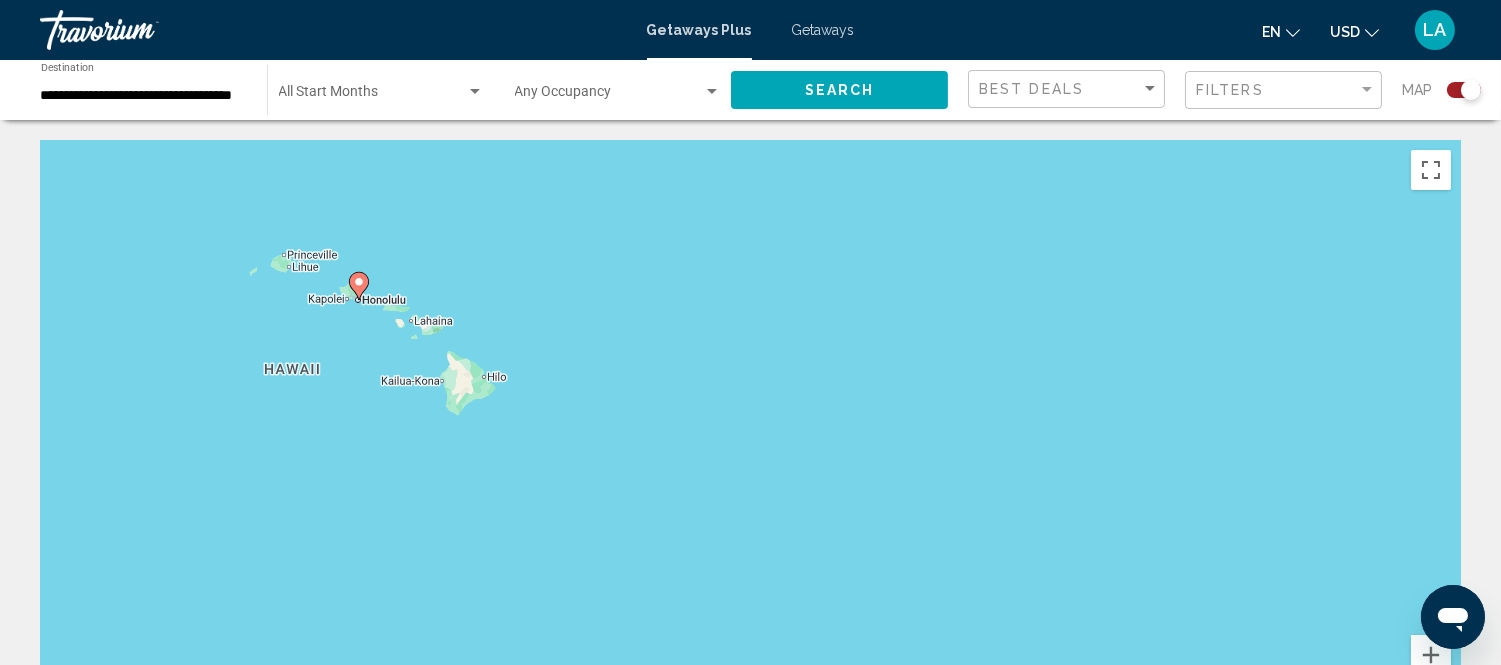 drag, startPoint x: 442, startPoint y: 265, endPoint x: 567, endPoint y: 414, distance: 194.48907 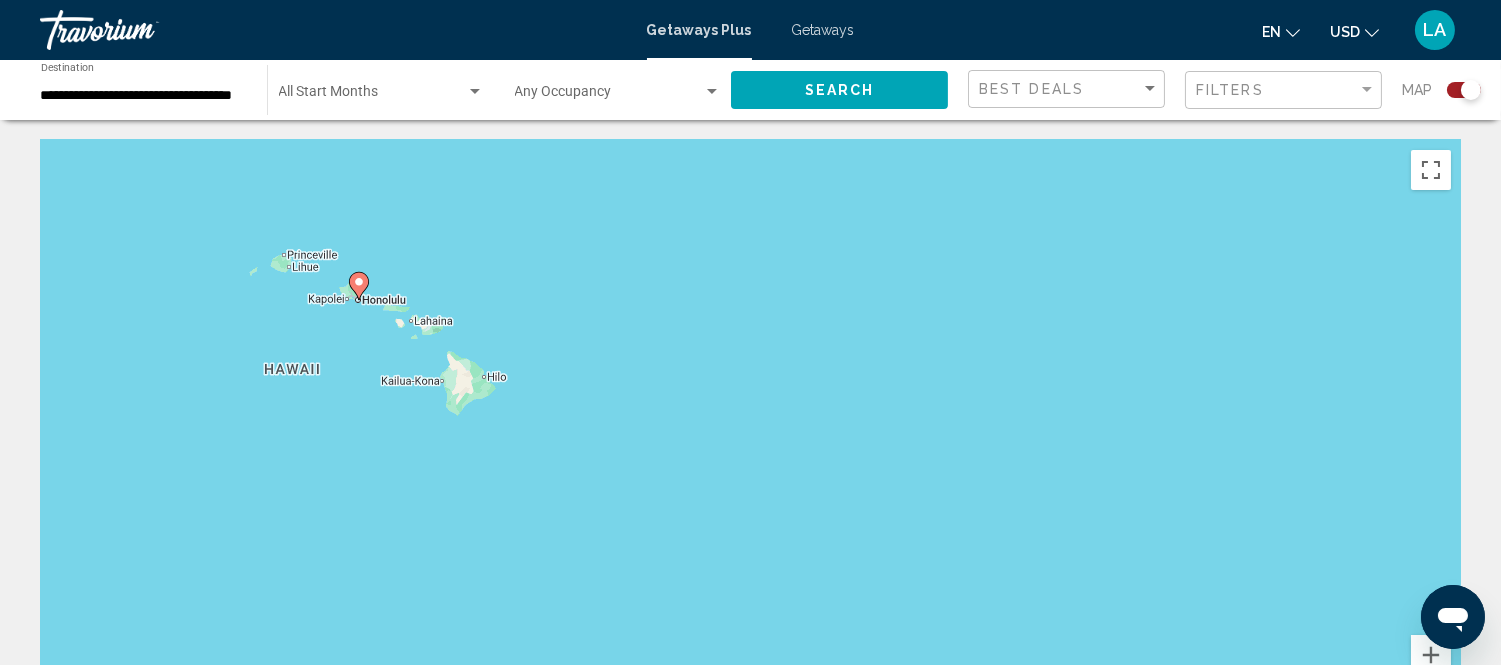 click on "To navigate, press the arrow keys. To activate drag with keyboard, press Alt + Enter. Once in keyboard drag state, use the arrow keys to move the marker. To complete the drag, press the Enter key. To cancel, press Escape." at bounding box center (750, 440) 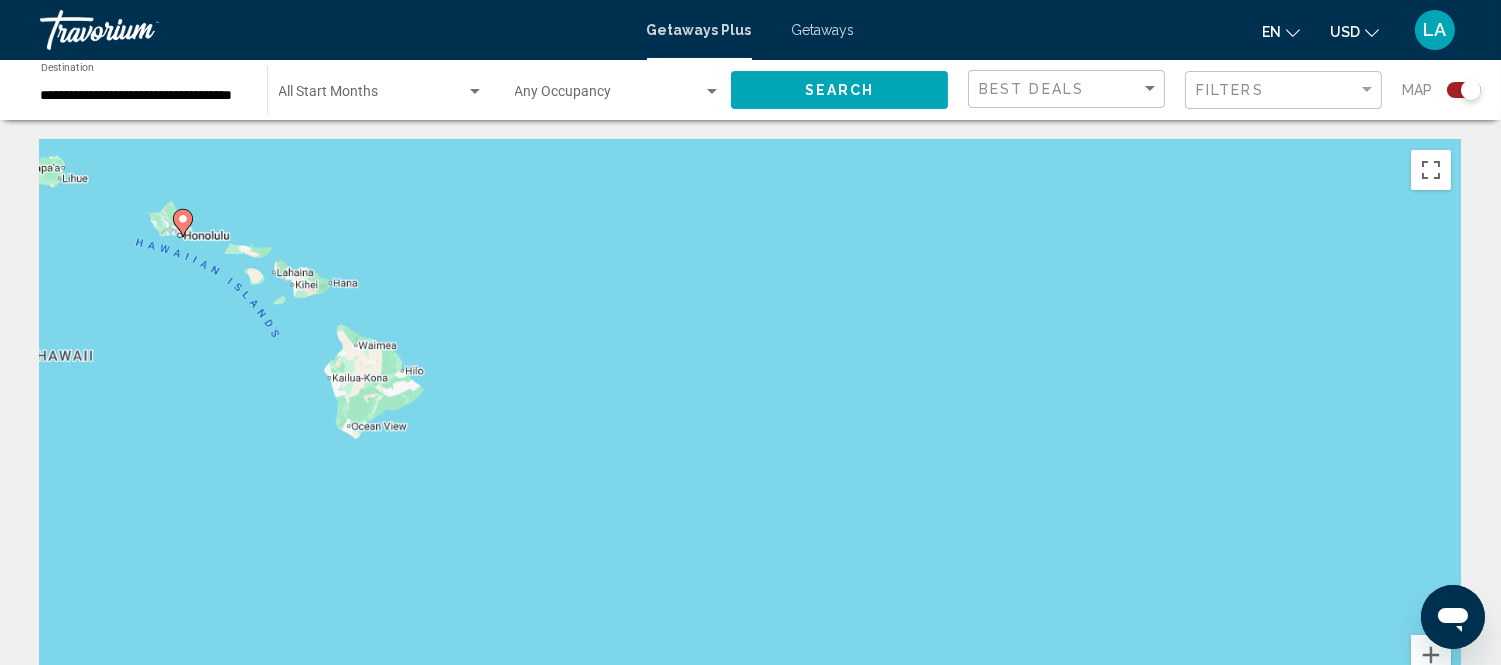 click on "To navigate, press the arrow keys. To activate drag with keyboard, press Alt + Enter. Once in keyboard drag state, use the arrow keys to move the marker. To complete the drag, press the Enter key. To cancel, press Escape." at bounding box center [750, 440] 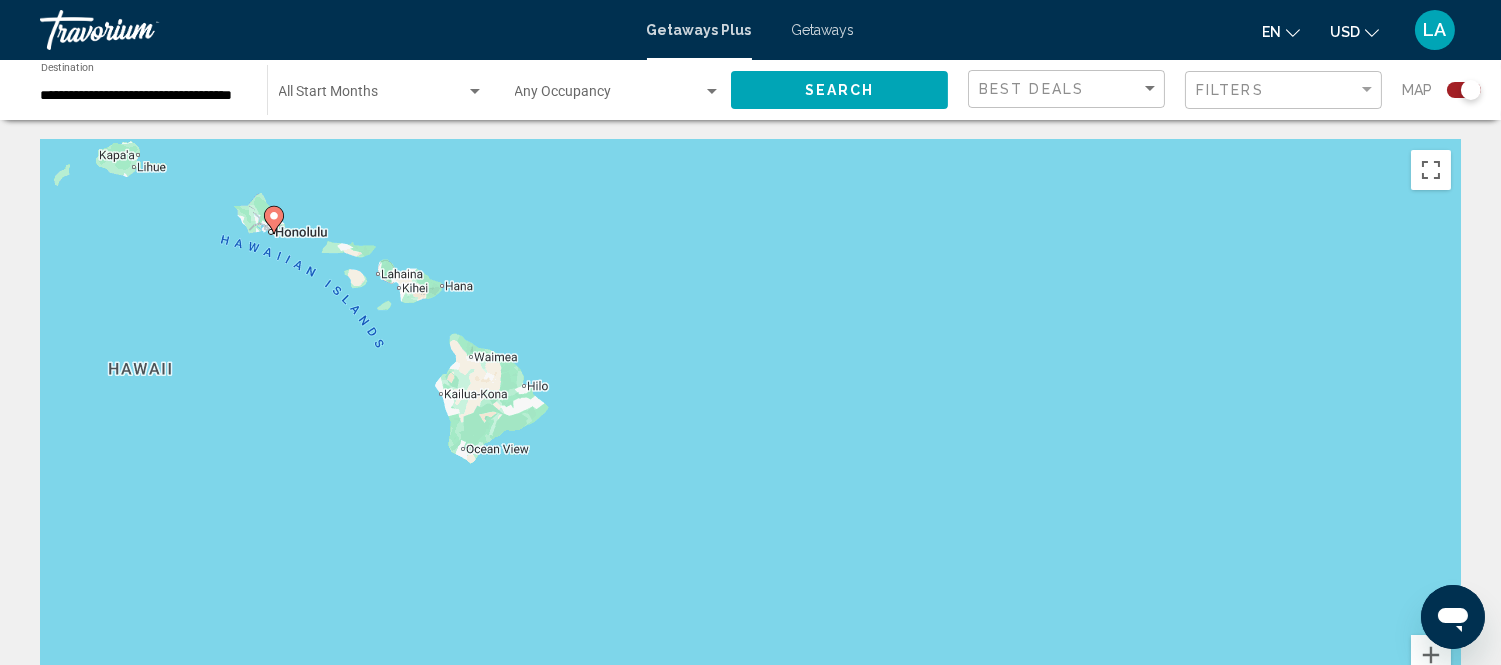 drag, startPoint x: 507, startPoint y: 328, endPoint x: 658, endPoint y: 345, distance: 151.95393 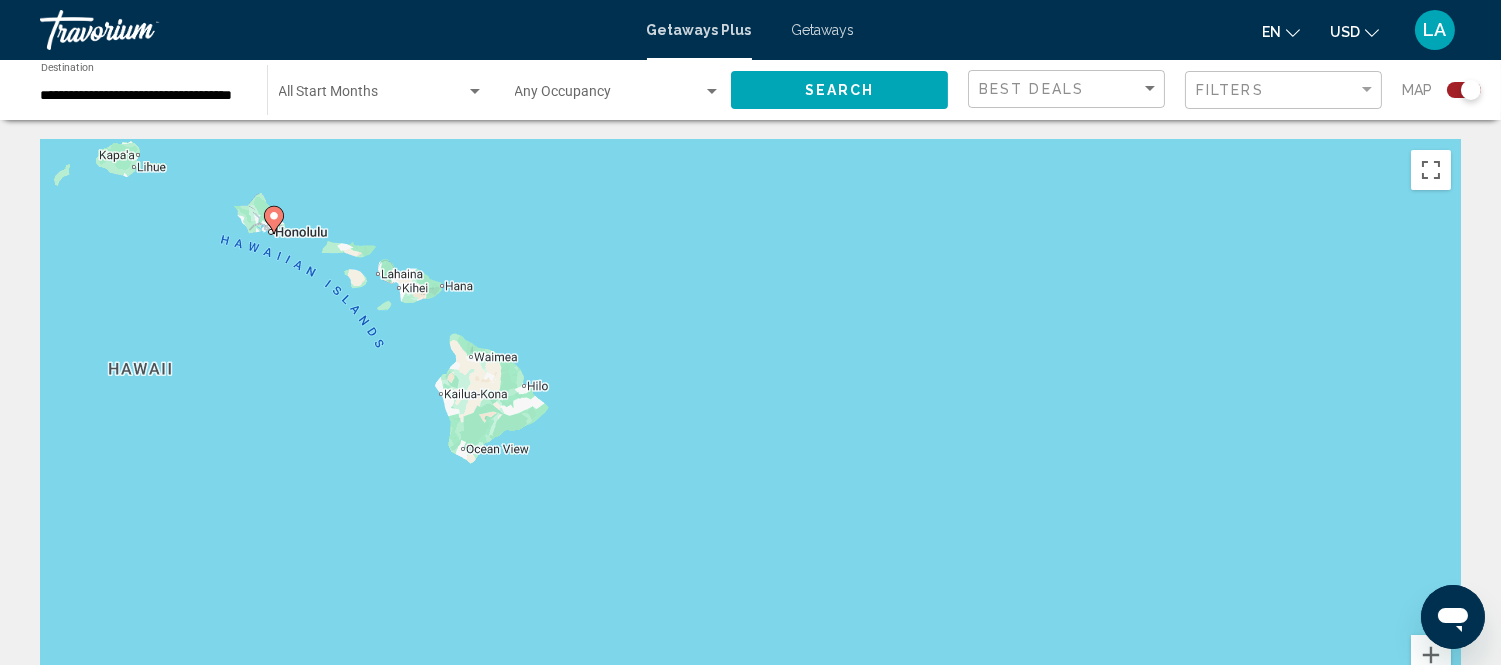 click on "To navigate, press the arrow keys. To activate drag with keyboard, press Alt + Enter. Once in keyboard drag state, use the arrow keys to move the marker. To complete the drag, press the Enter key. To cancel, press Escape." at bounding box center [750, 440] 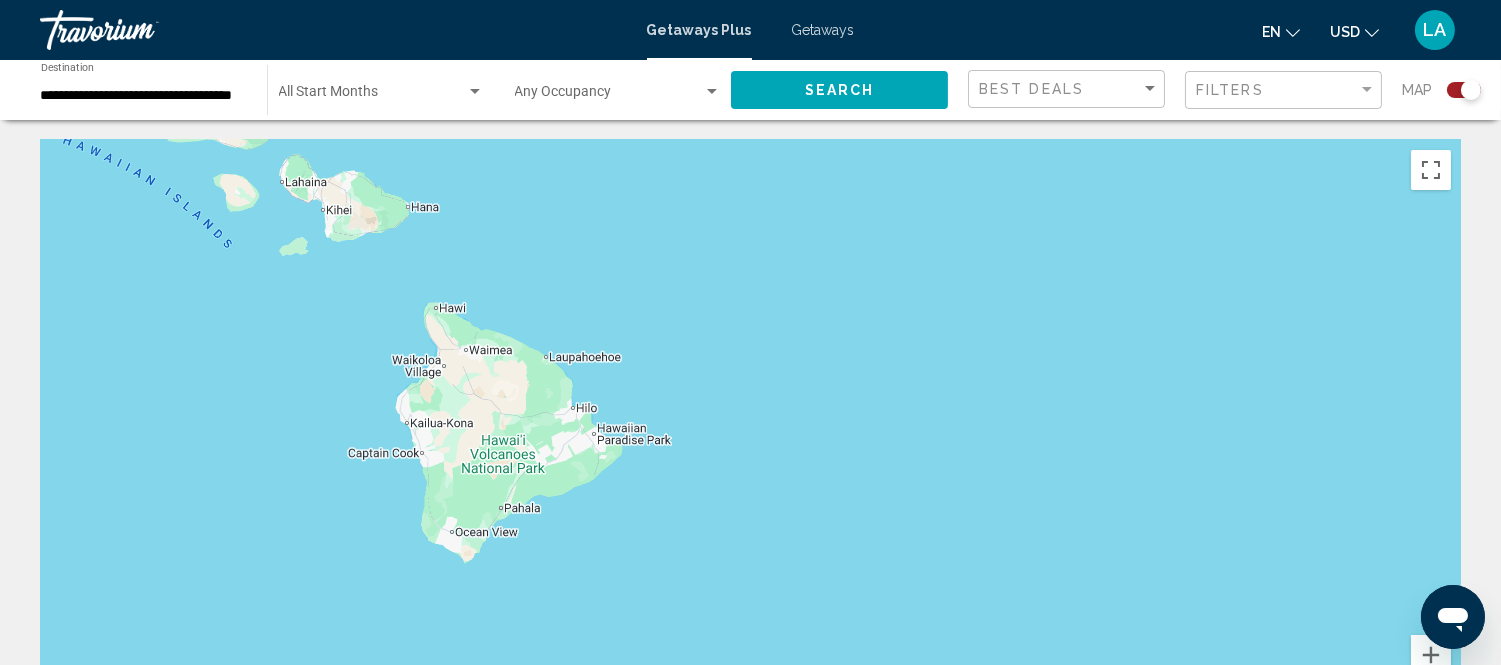 drag, startPoint x: 492, startPoint y: 332, endPoint x: 680, endPoint y: 311, distance: 189.16924 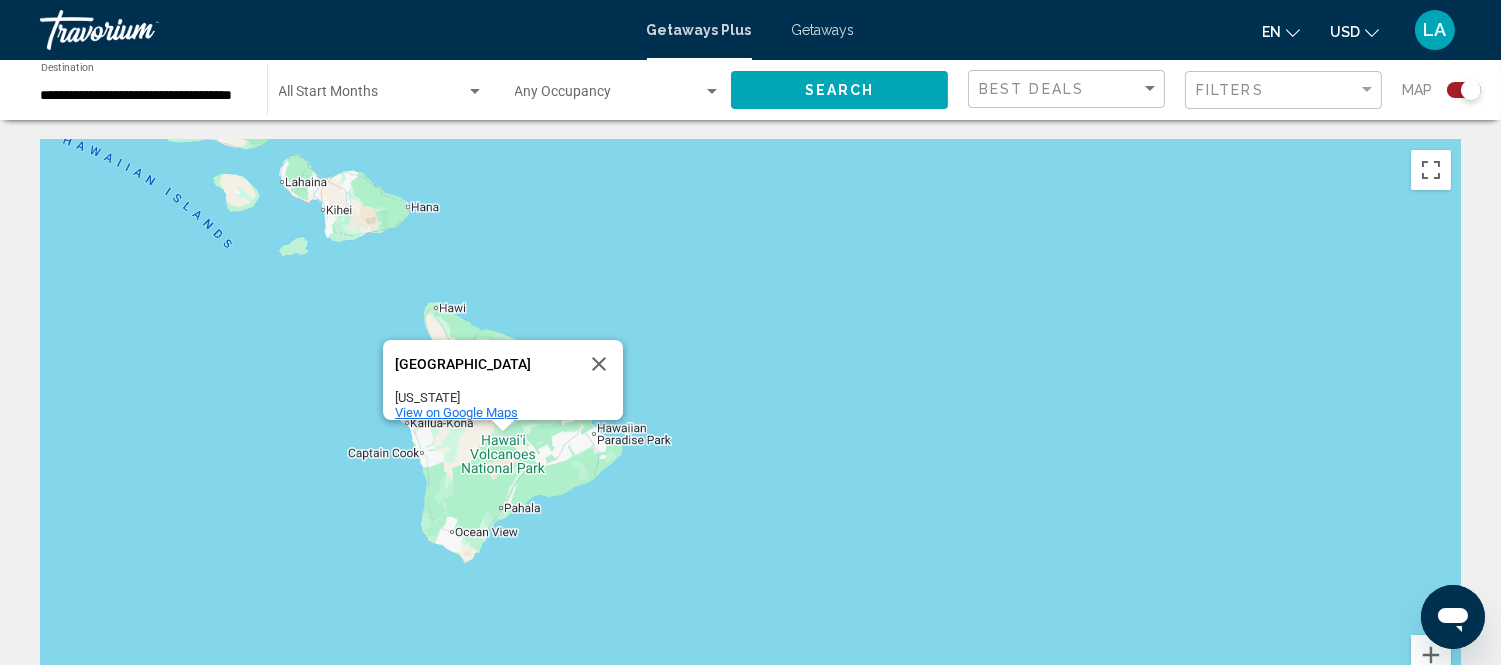 click on "View on Google Maps" at bounding box center [456, 412] 